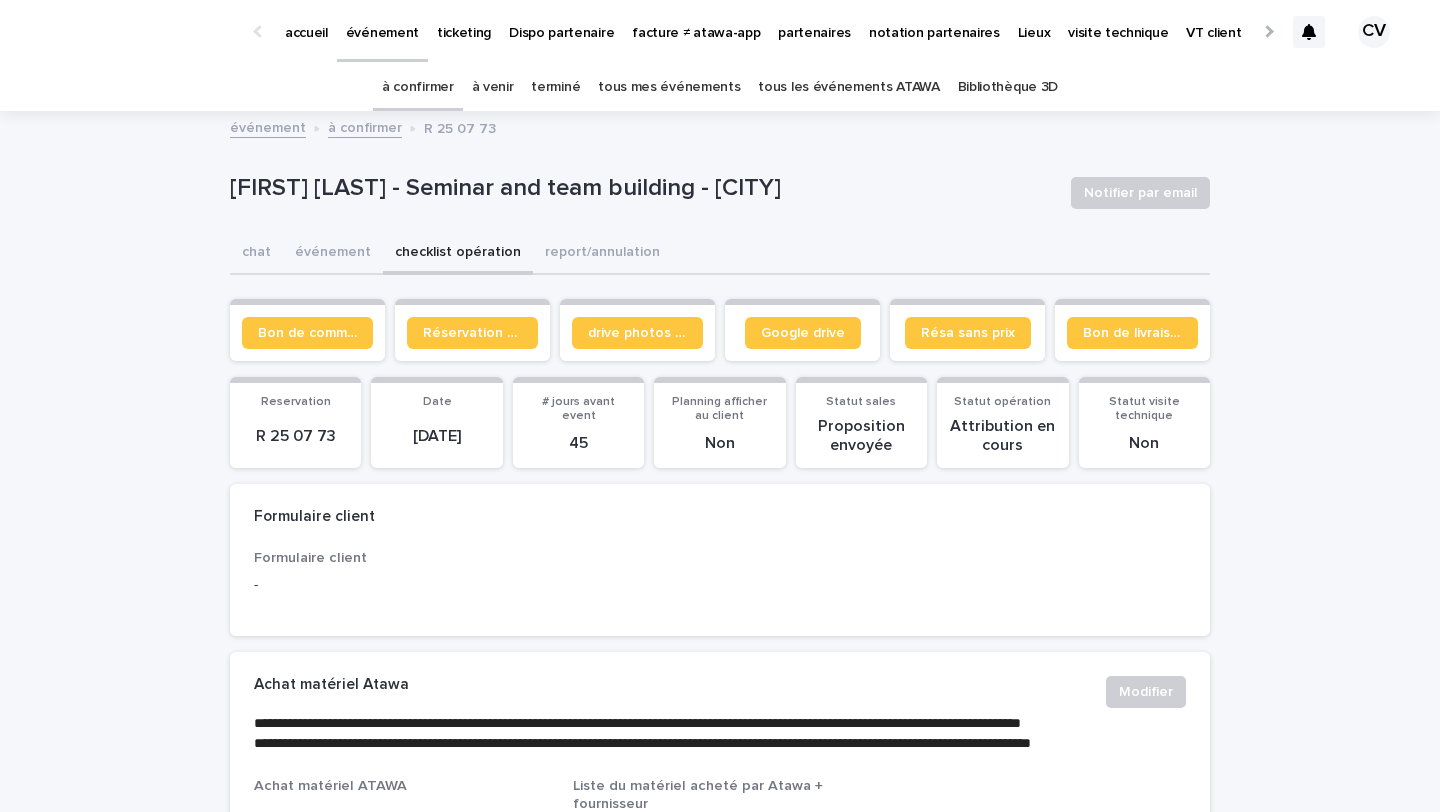 scroll, scrollTop: 0, scrollLeft: 0, axis: both 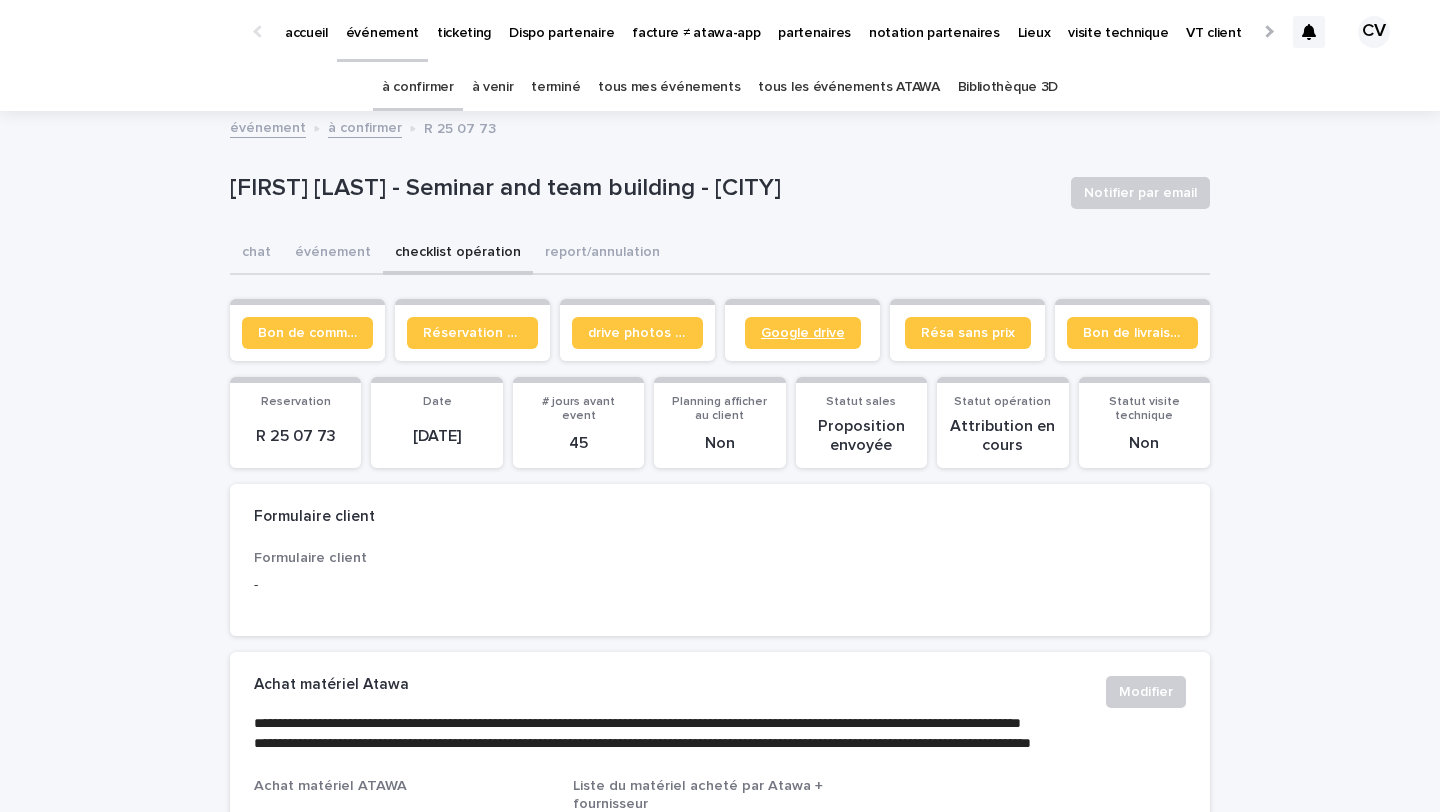click on "Google drive" at bounding box center [803, 333] 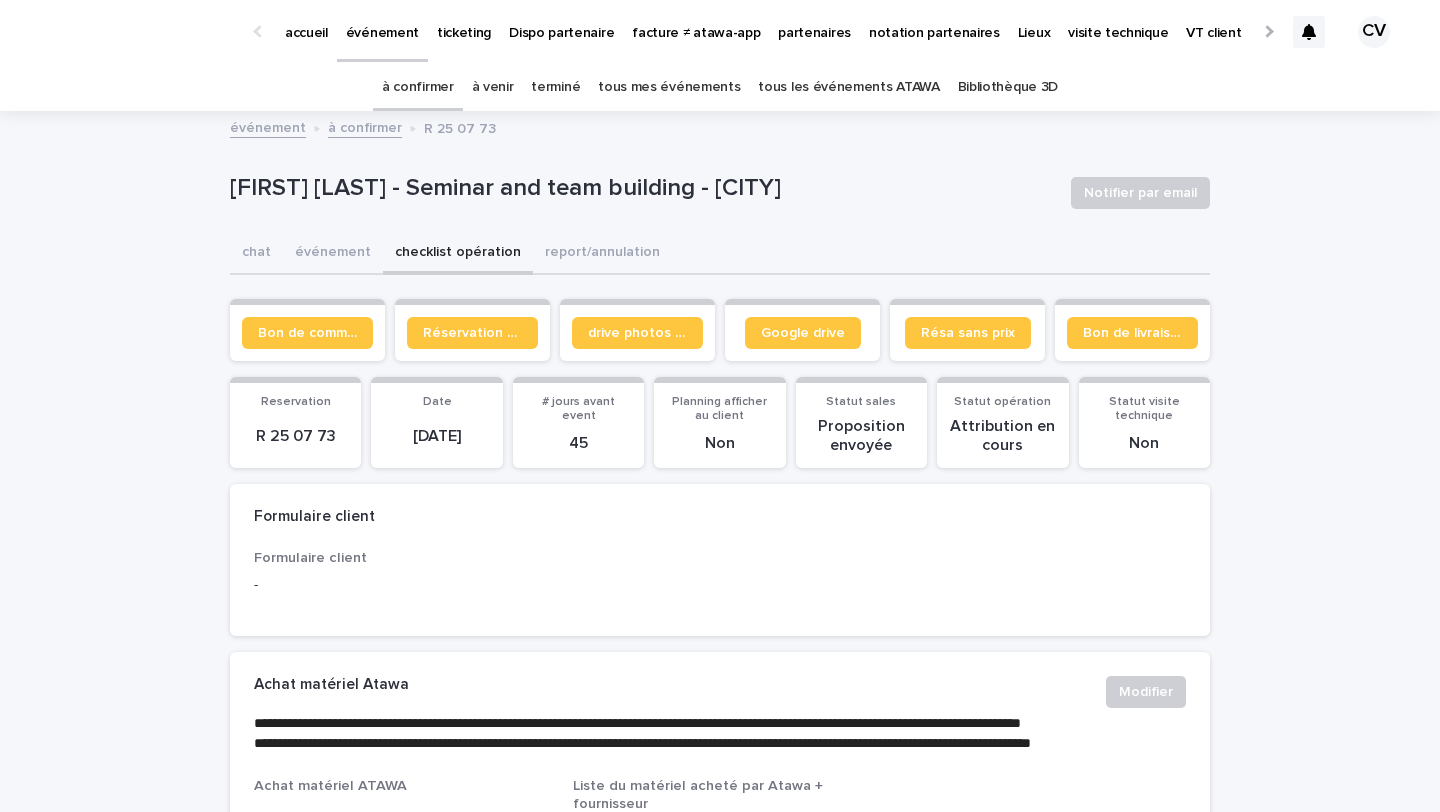 click on "tous les événements ATAWA" at bounding box center [848, 87] 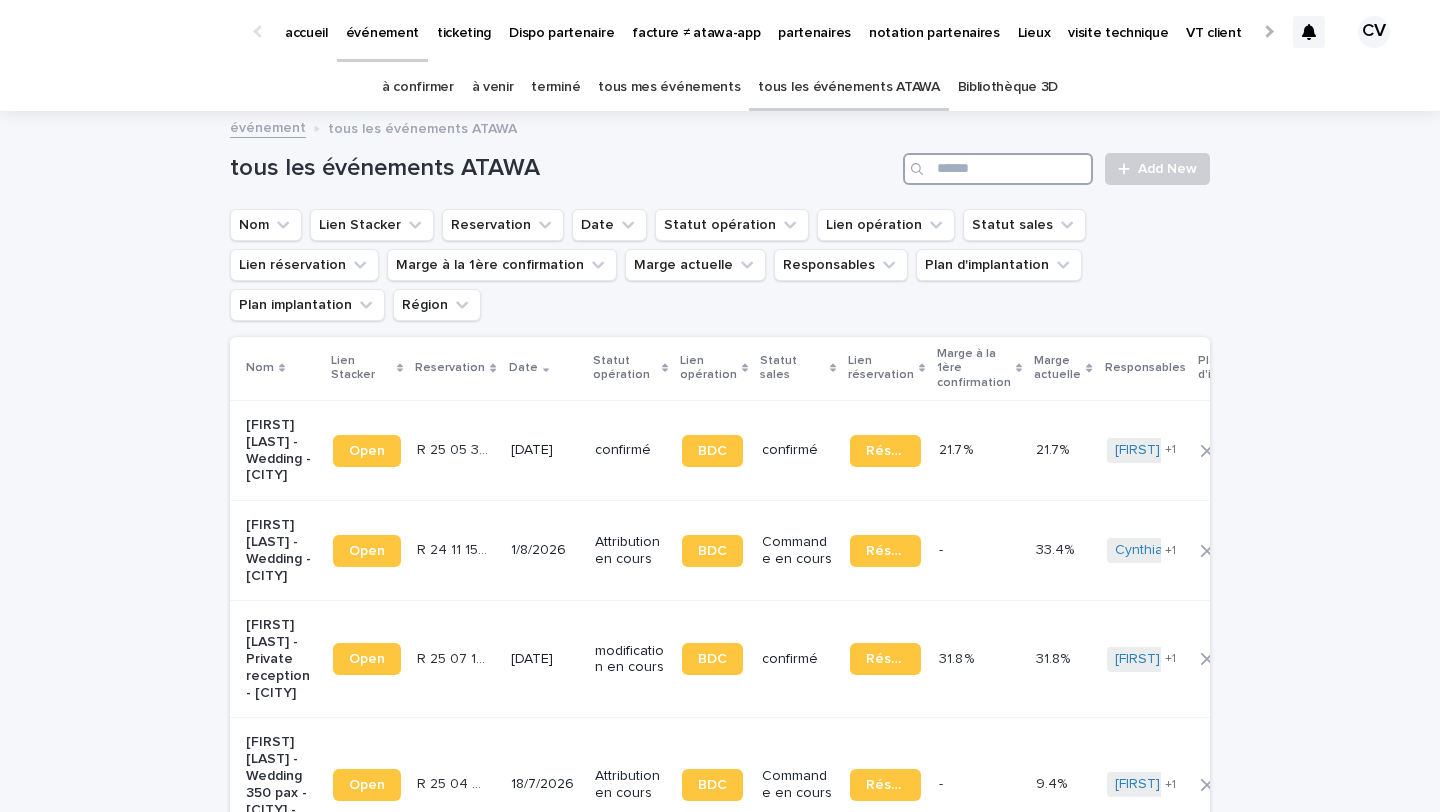 click at bounding box center [998, 169] 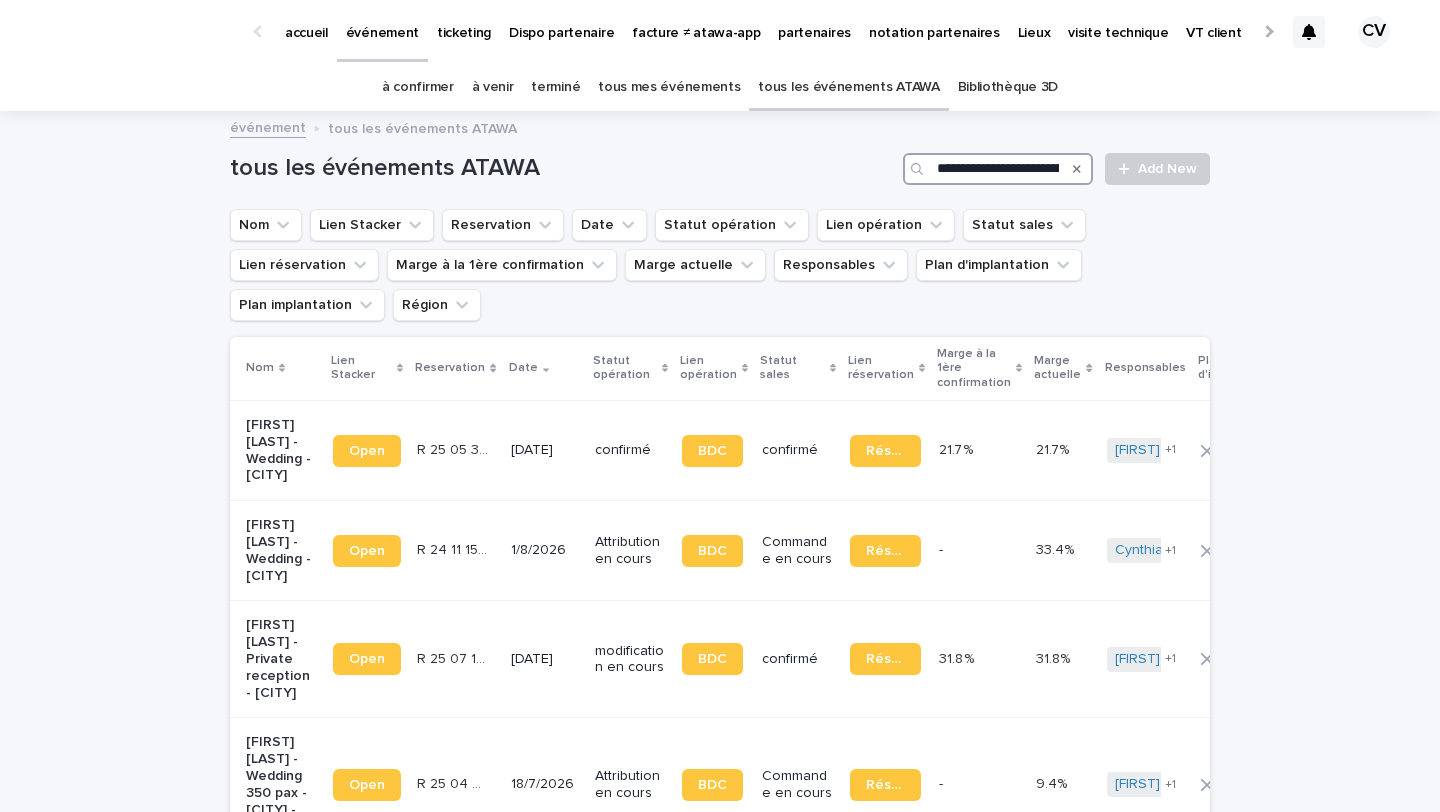 scroll, scrollTop: 0, scrollLeft: 311, axis: horizontal 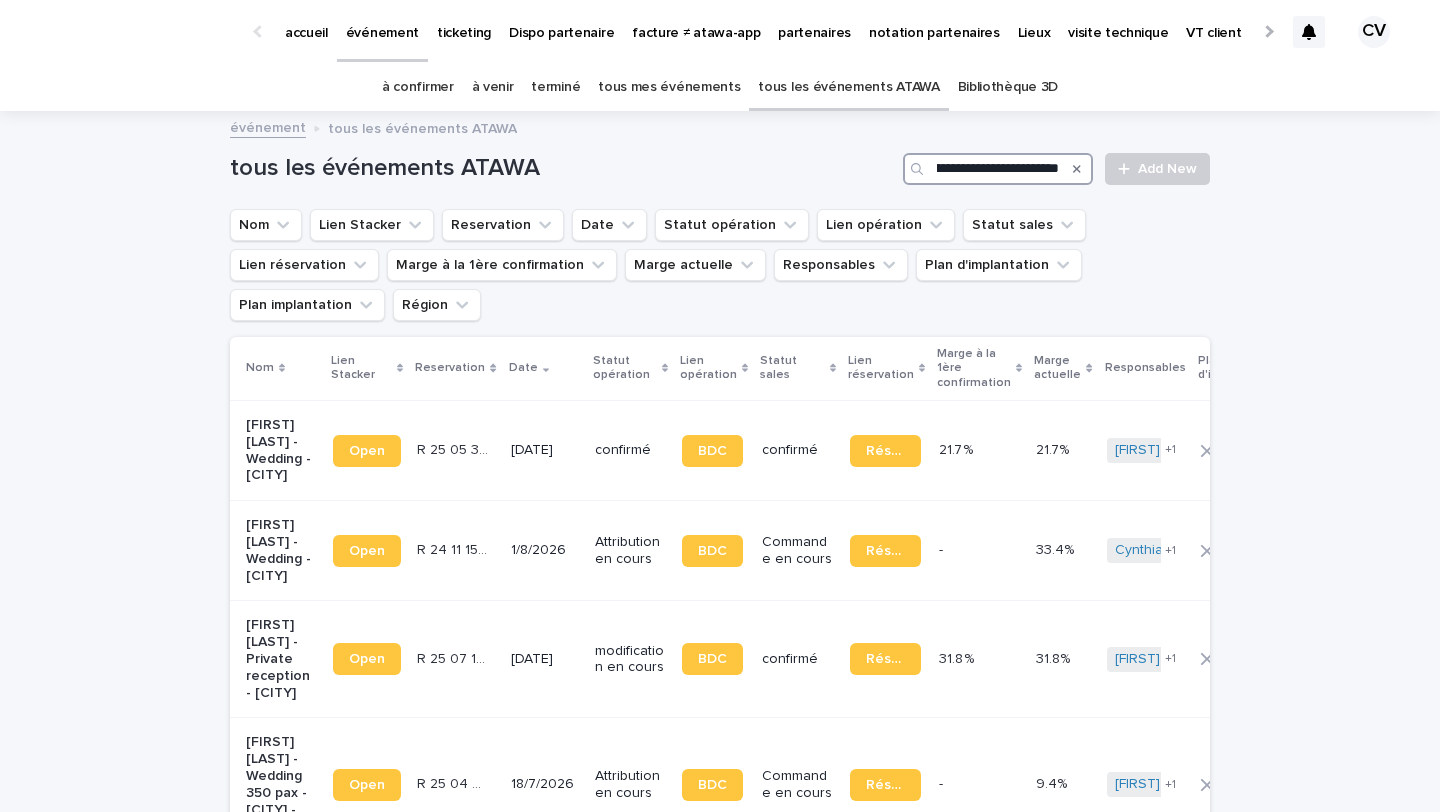 type on "**********" 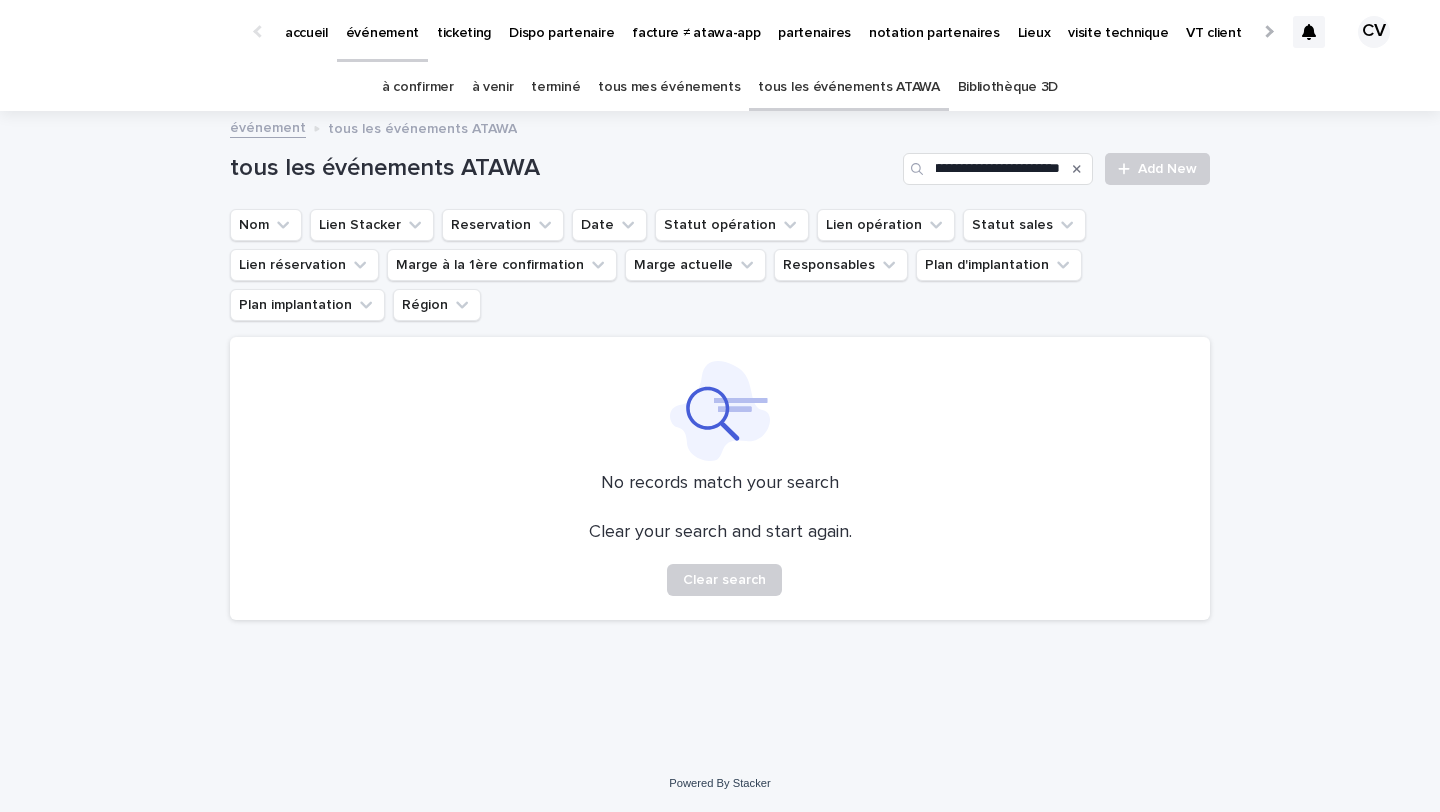 scroll, scrollTop: 0, scrollLeft: 0, axis: both 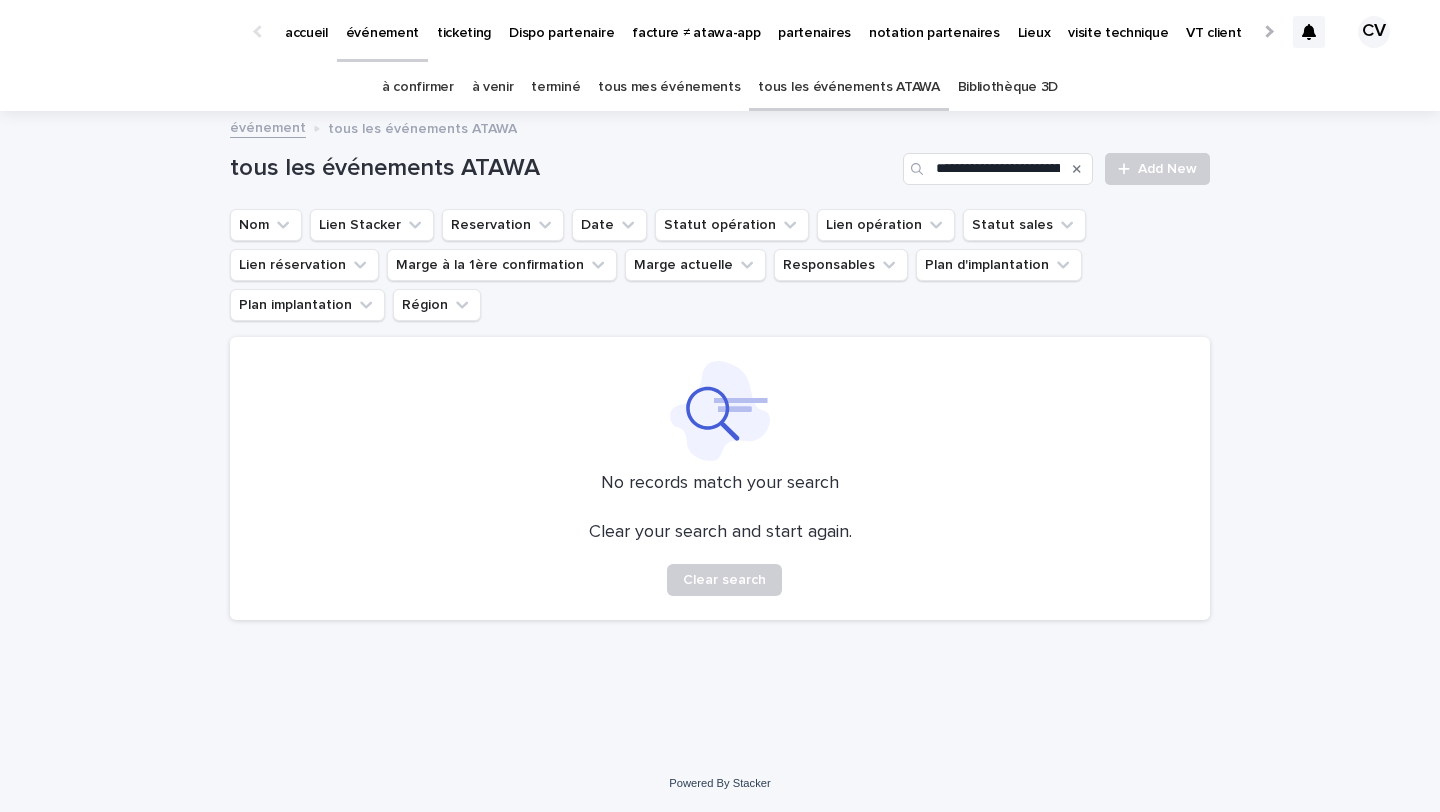 click 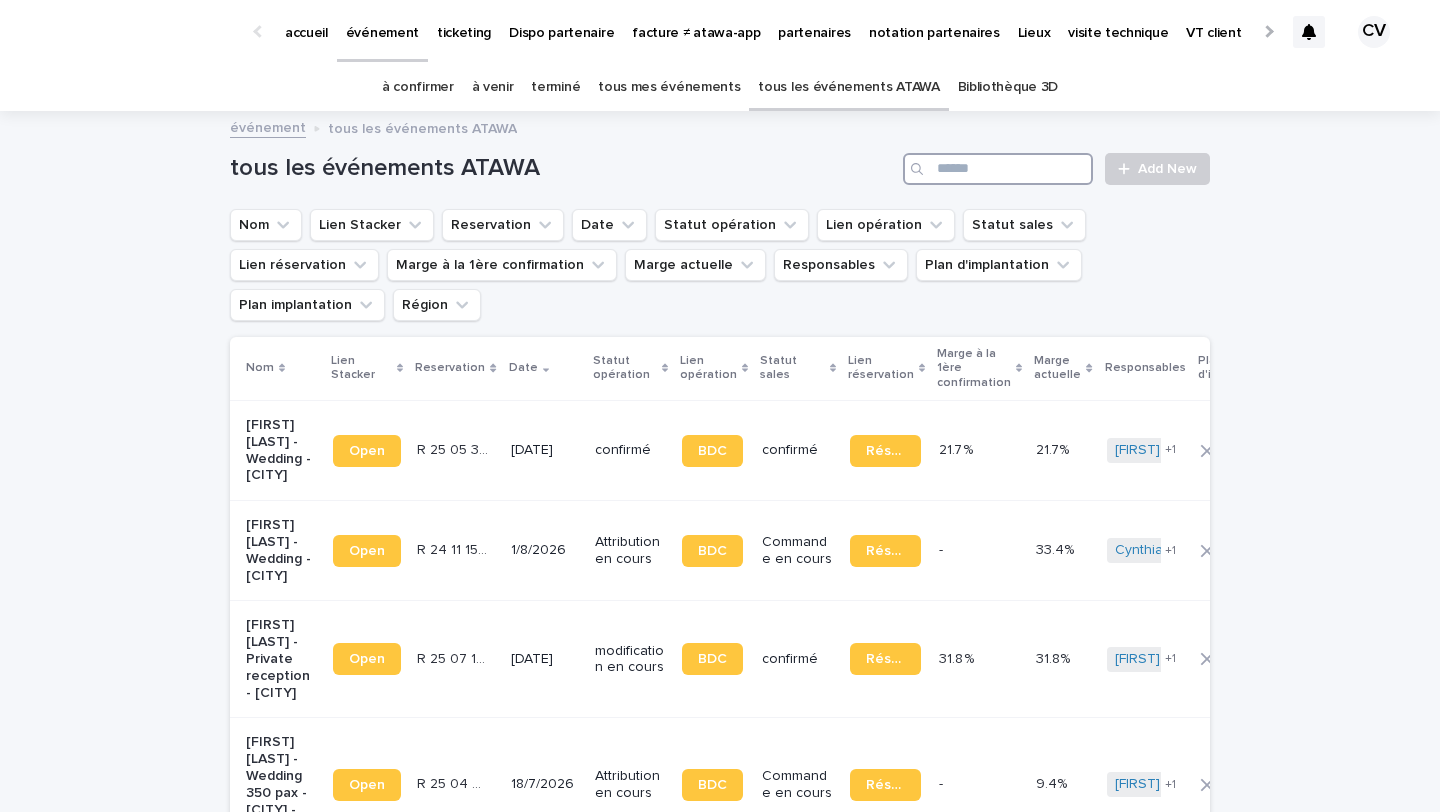 click at bounding box center (998, 169) 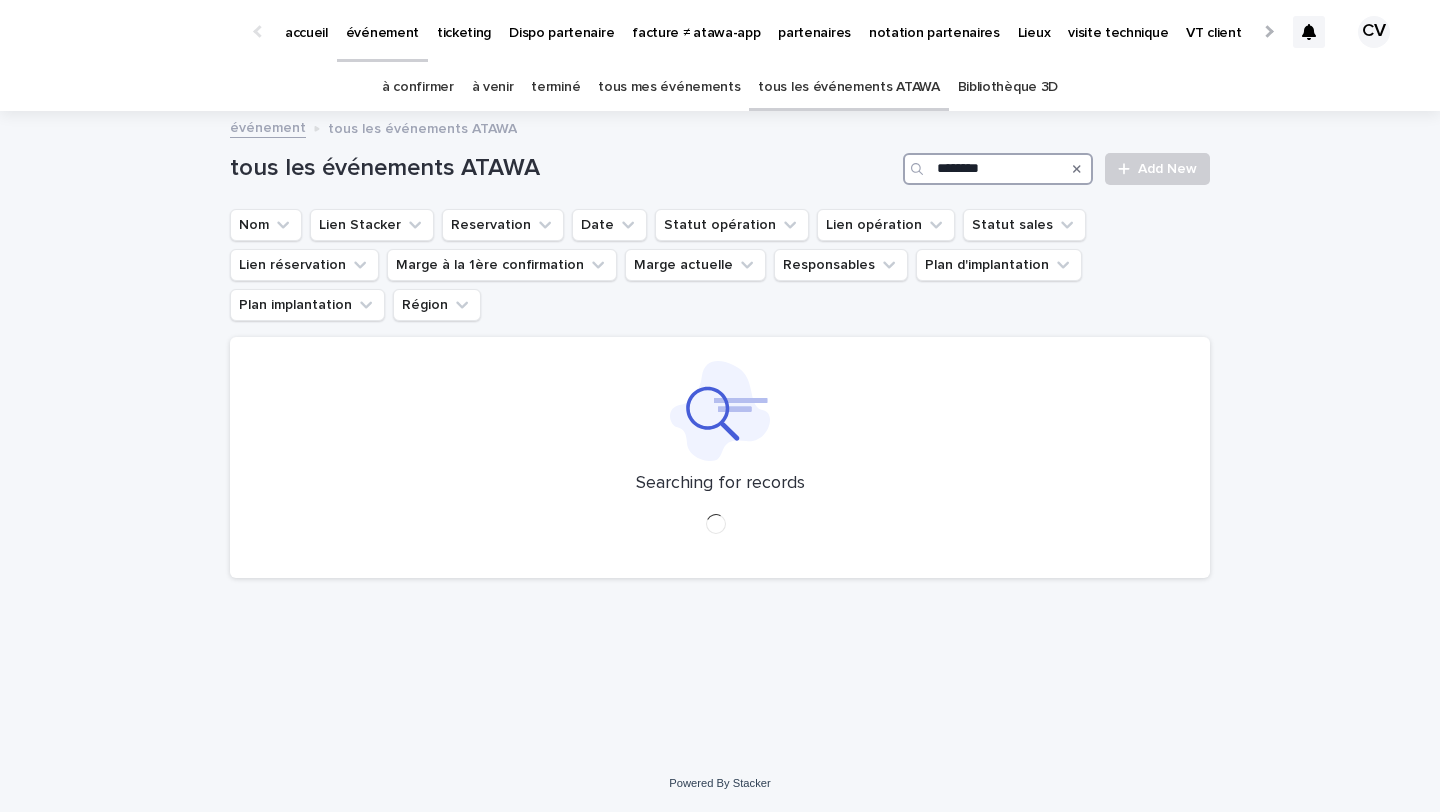 type on "********" 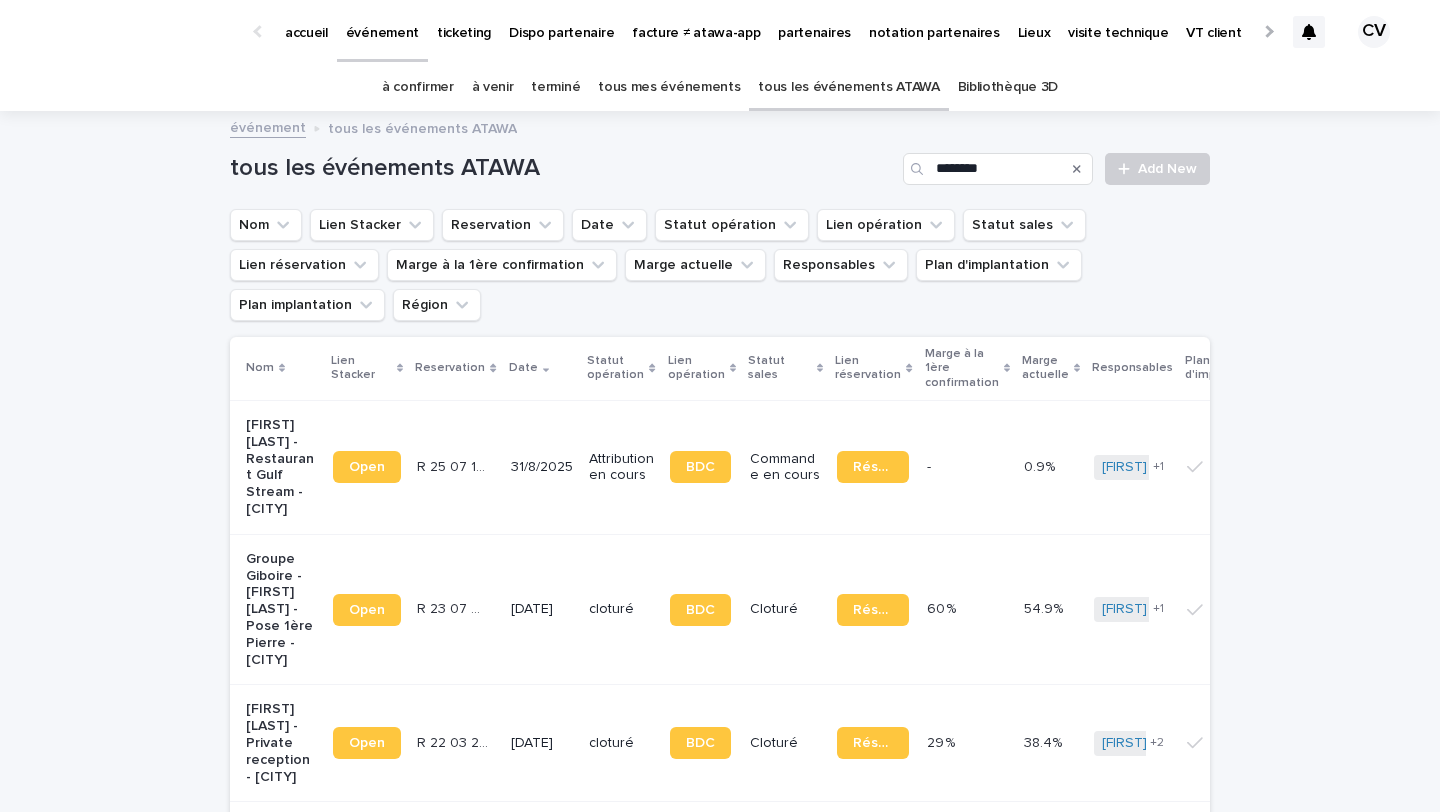 click on "[FIRST] [LAST] - Restaurant [COMPANY] - [CITY]" at bounding box center (281, 467) 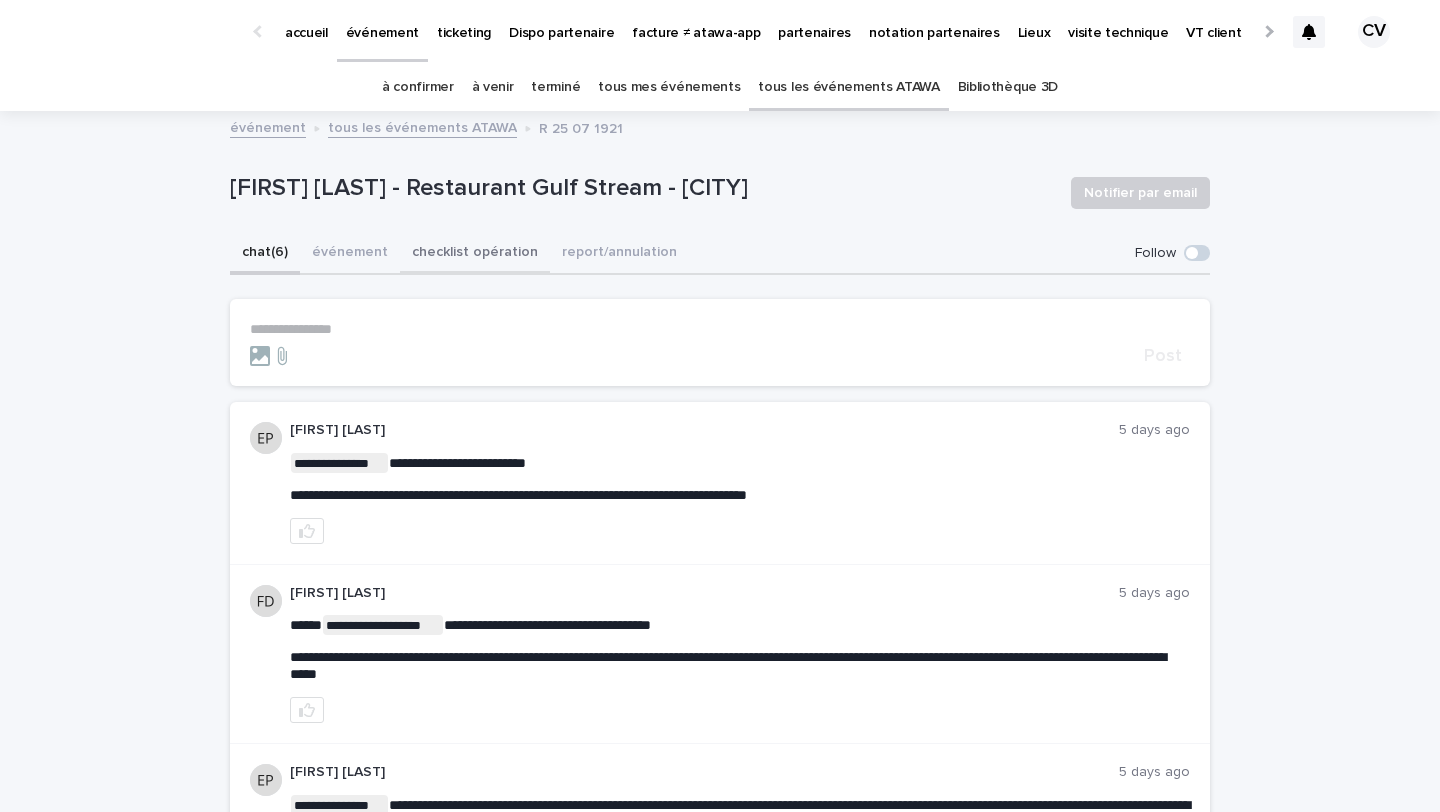 click on "checklist opération" at bounding box center (475, 254) 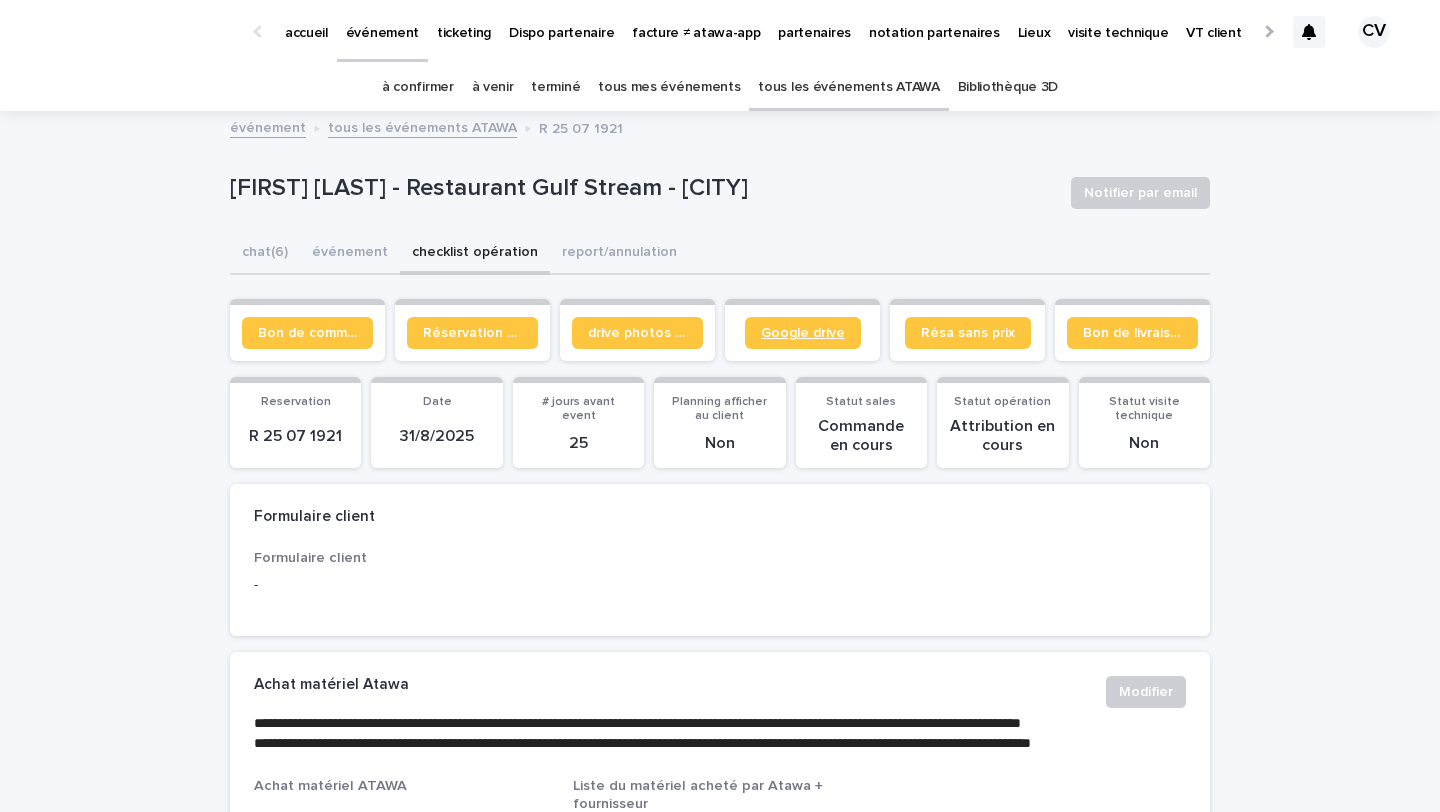 click on "Google drive" at bounding box center (803, 333) 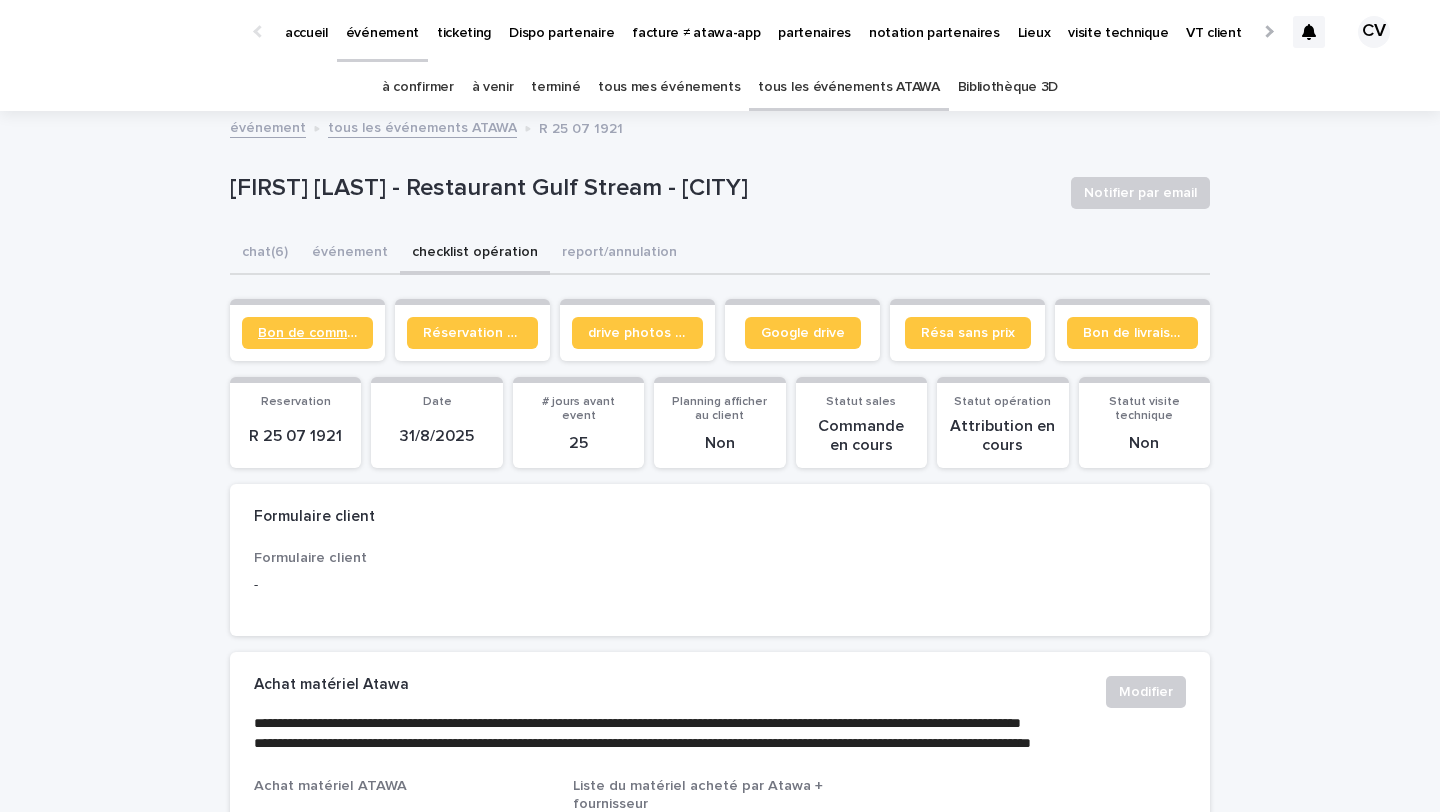 click on "Bon de commande" at bounding box center [307, 333] 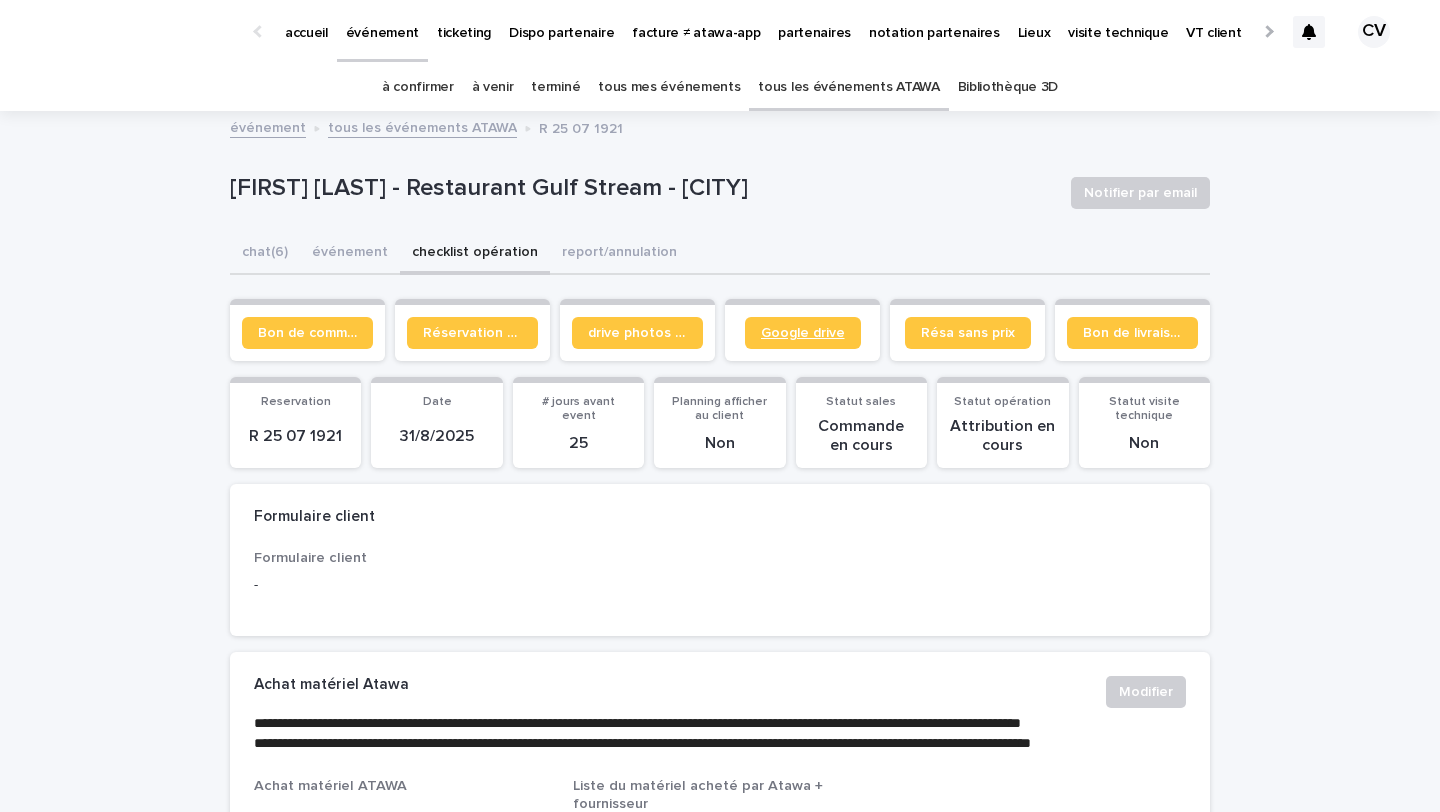 click on "Google drive" at bounding box center [803, 333] 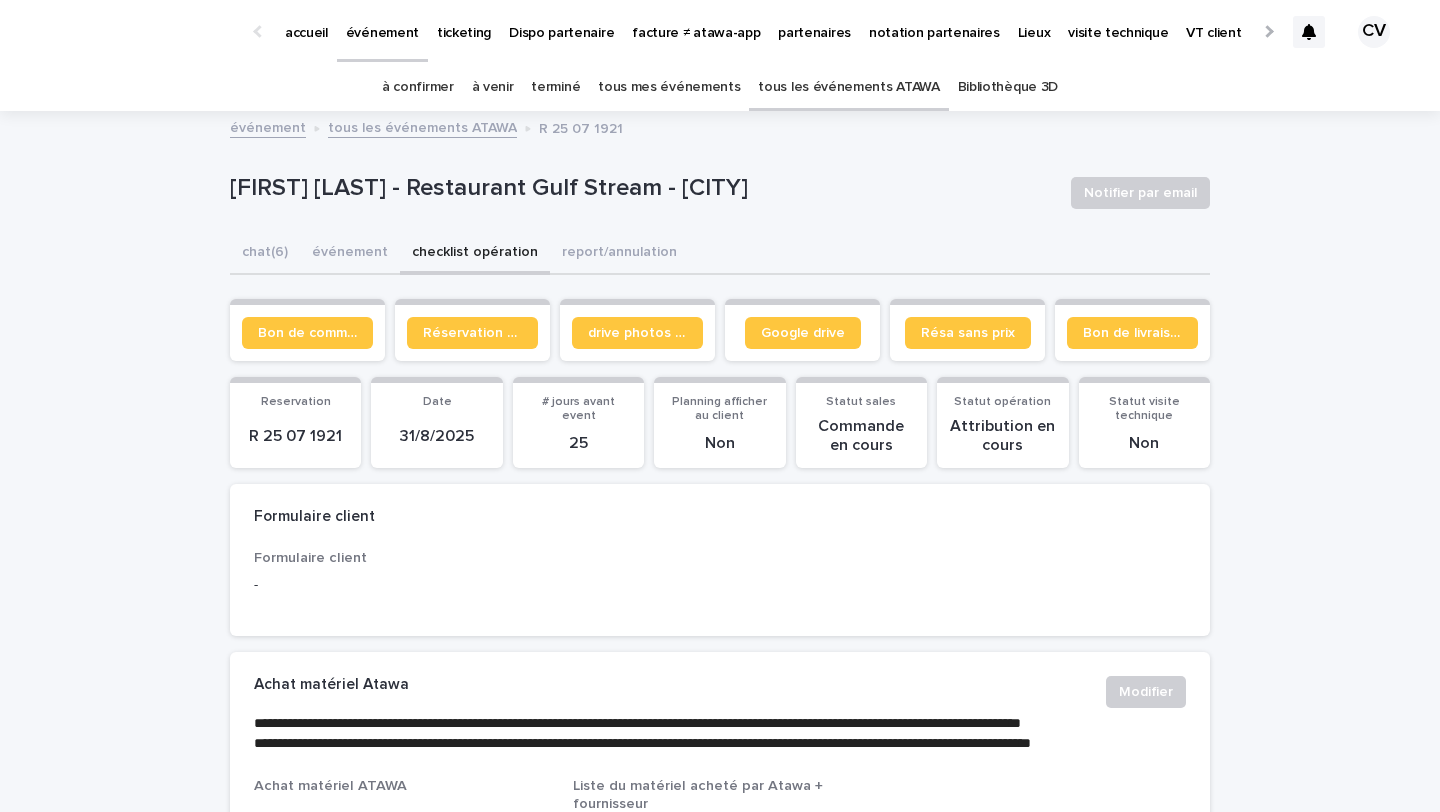 click on "à venir" at bounding box center (493, 87) 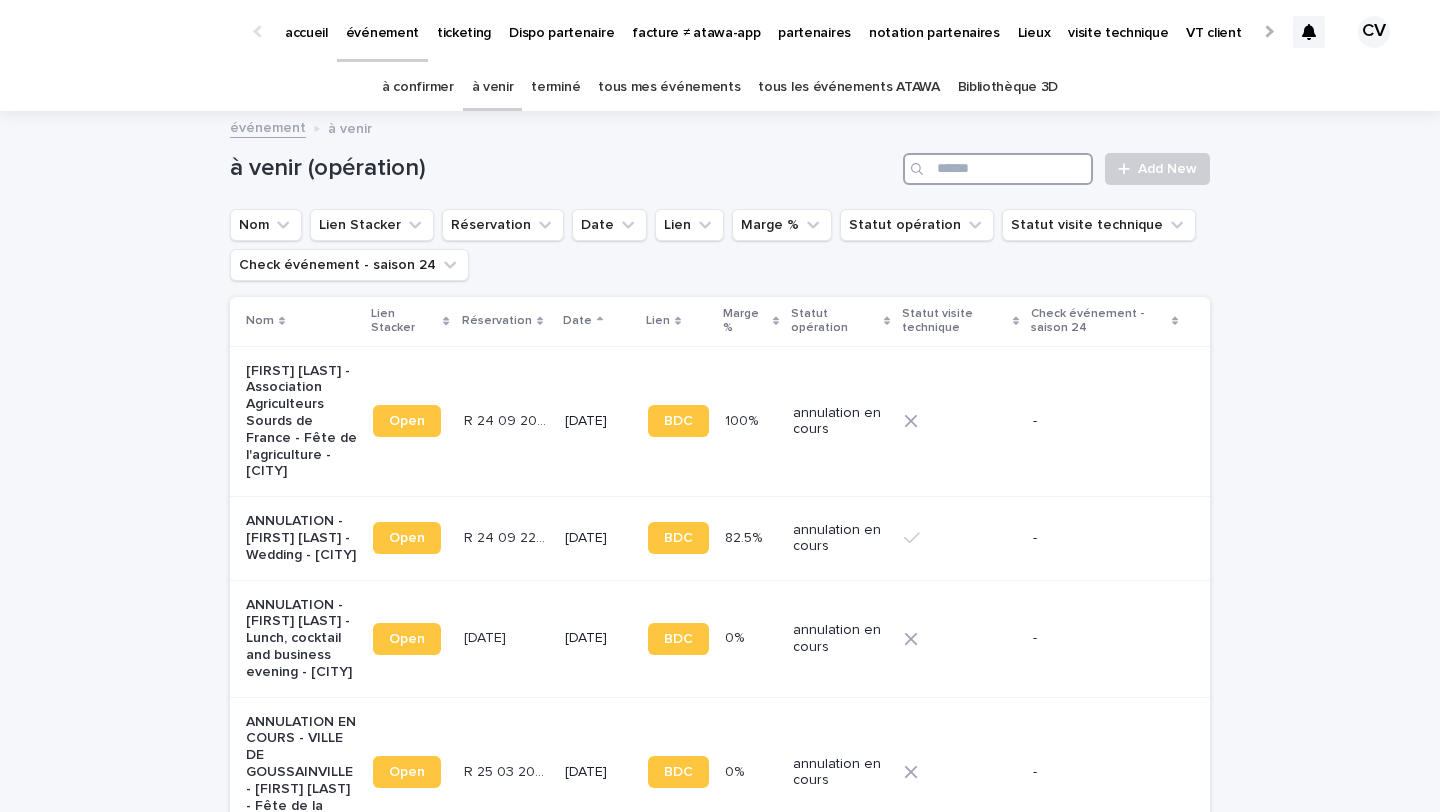 click at bounding box center (998, 169) 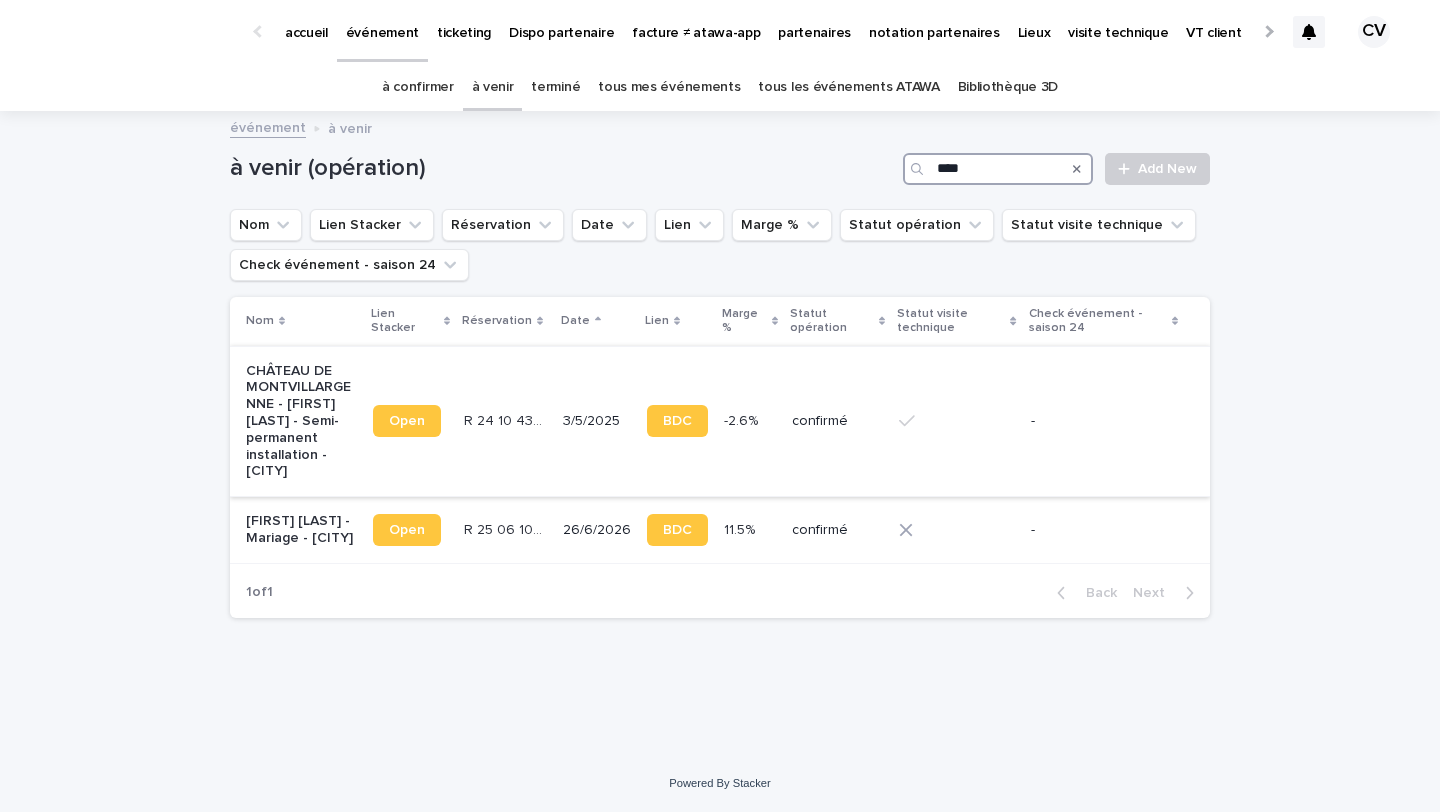 type on "****" 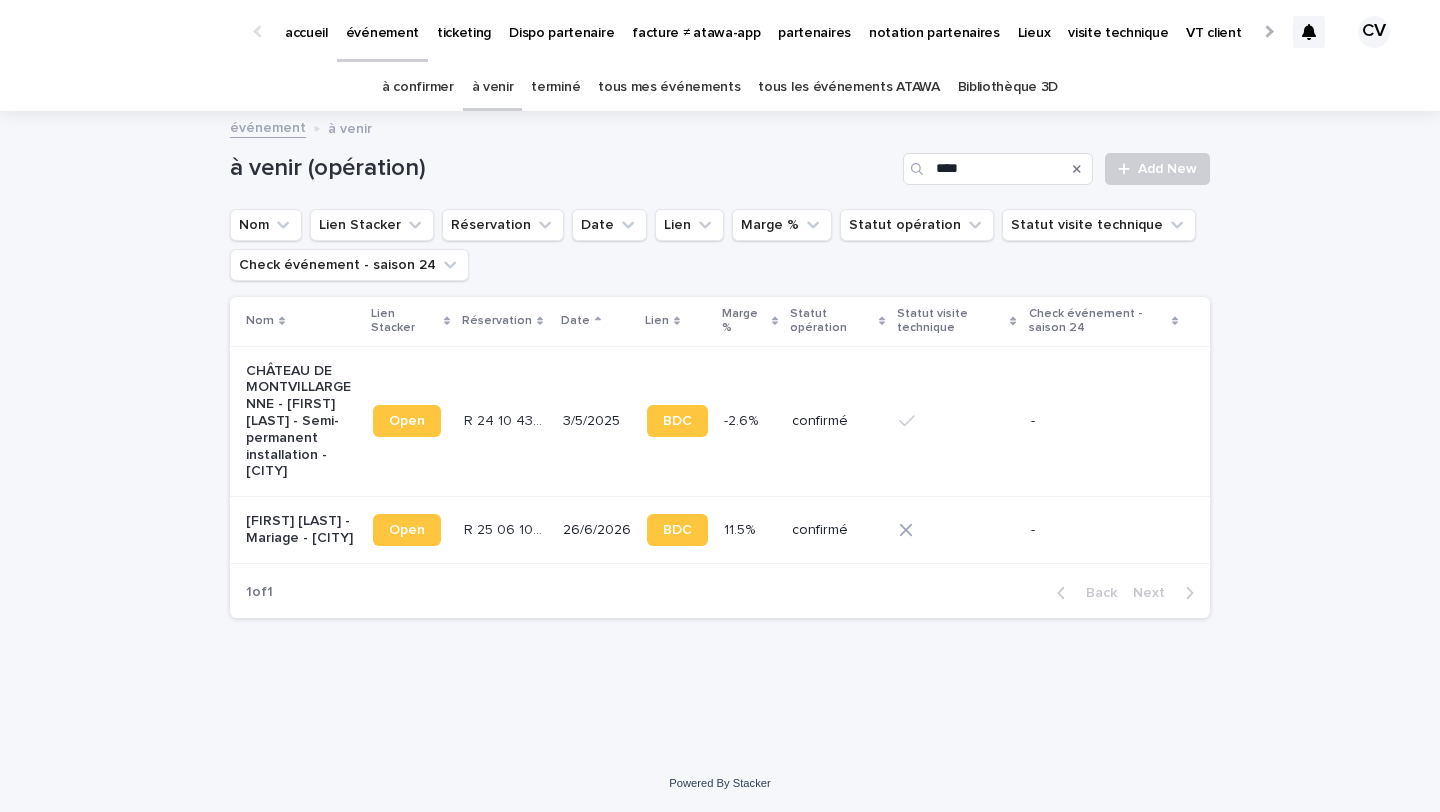click on "CHÂTEAU DE MONTVILLARGENNE - Loic Foulon - Semi-permanent installation - Gouvieux" at bounding box center (301, 422) 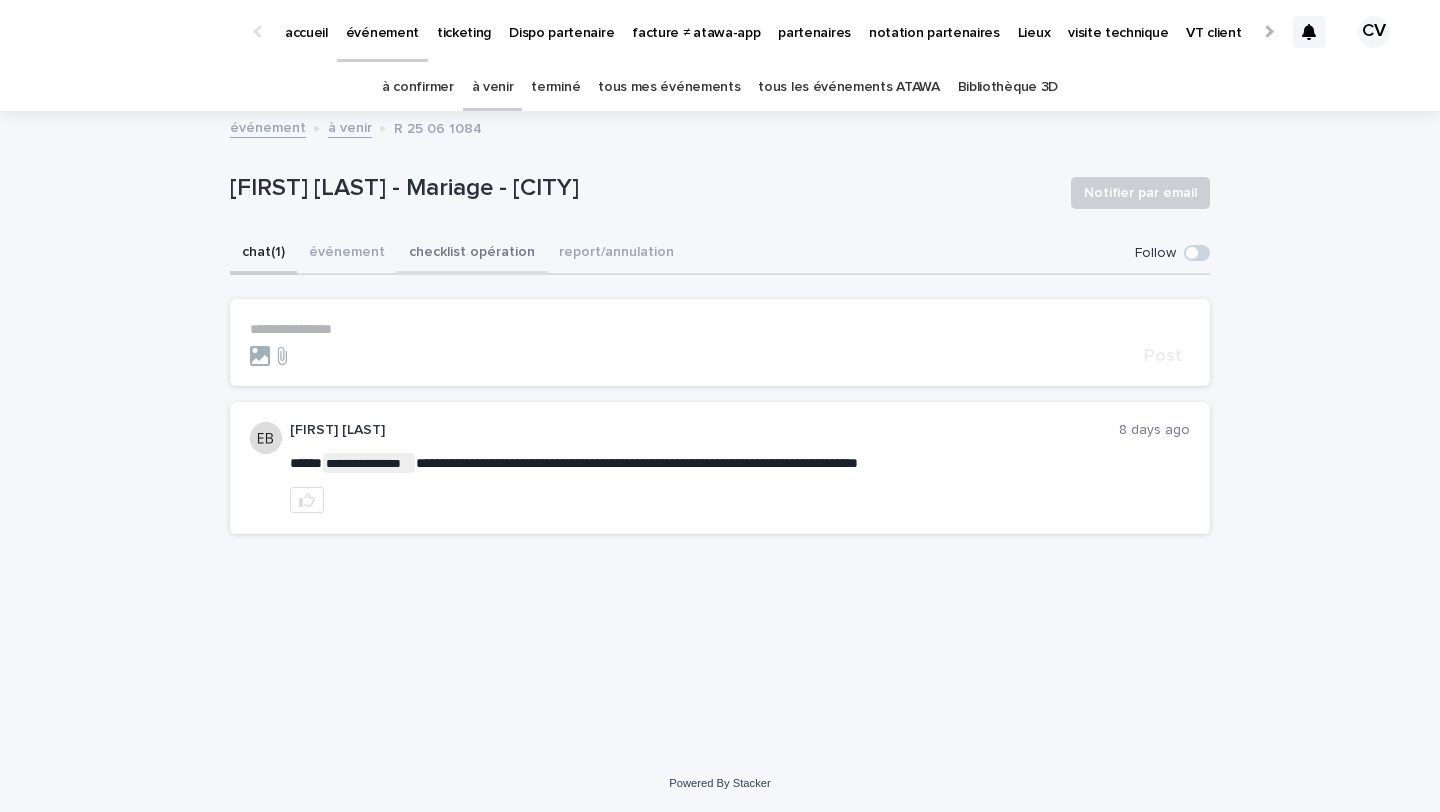 click on "checklist opération" at bounding box center (472, 254) 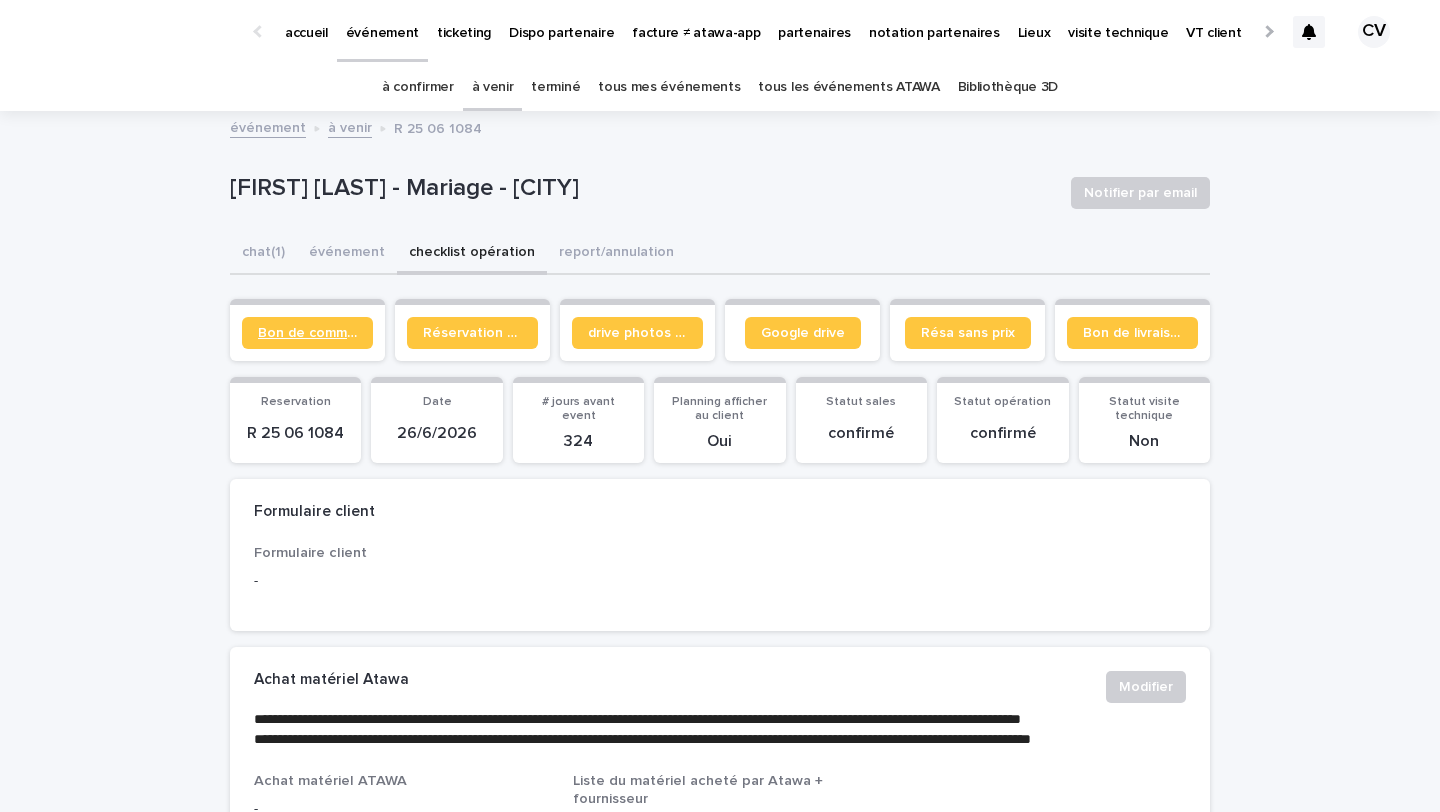 click on "Bon de commande" at bounding box center (307, 333) 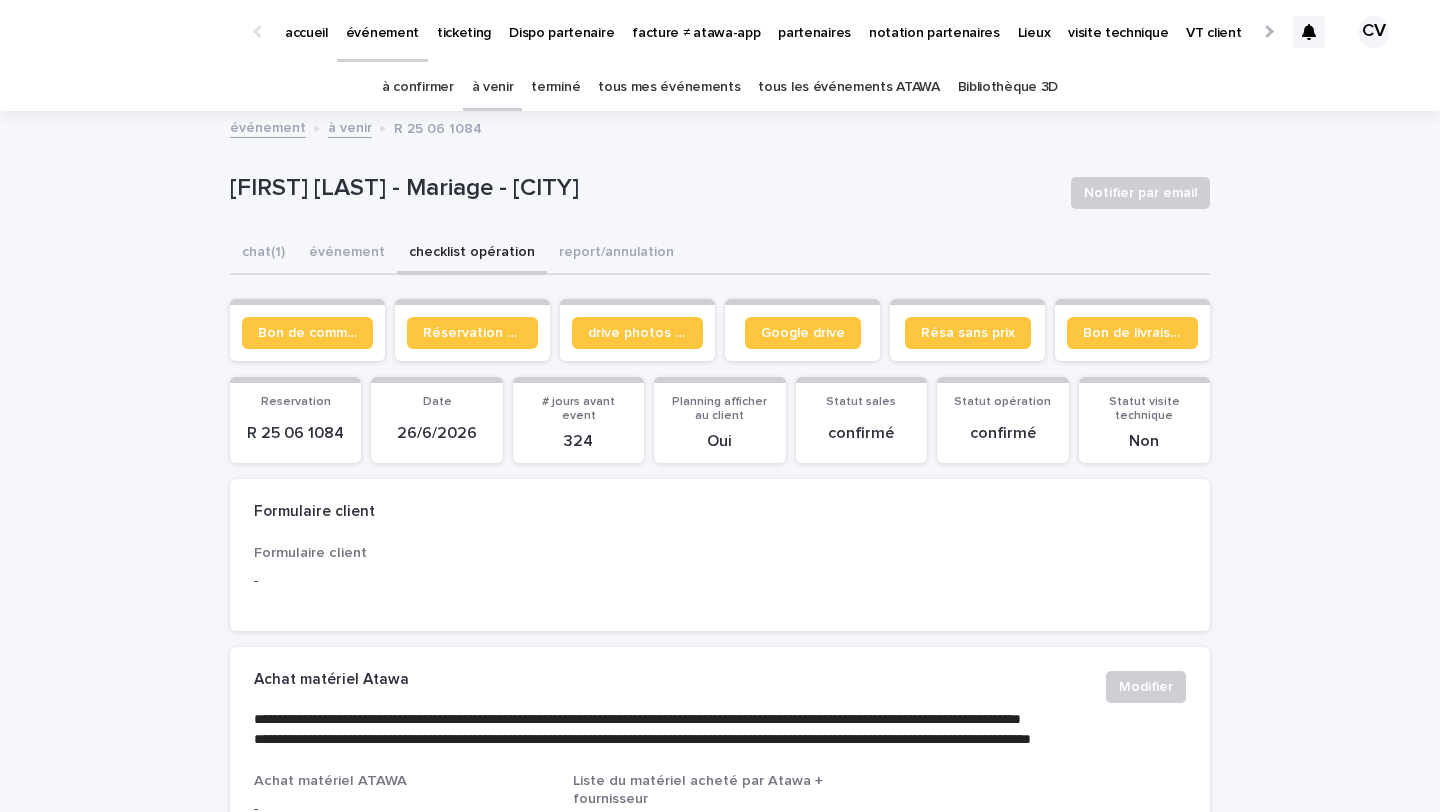 click on "à venir" at bounding box center (493, 87) 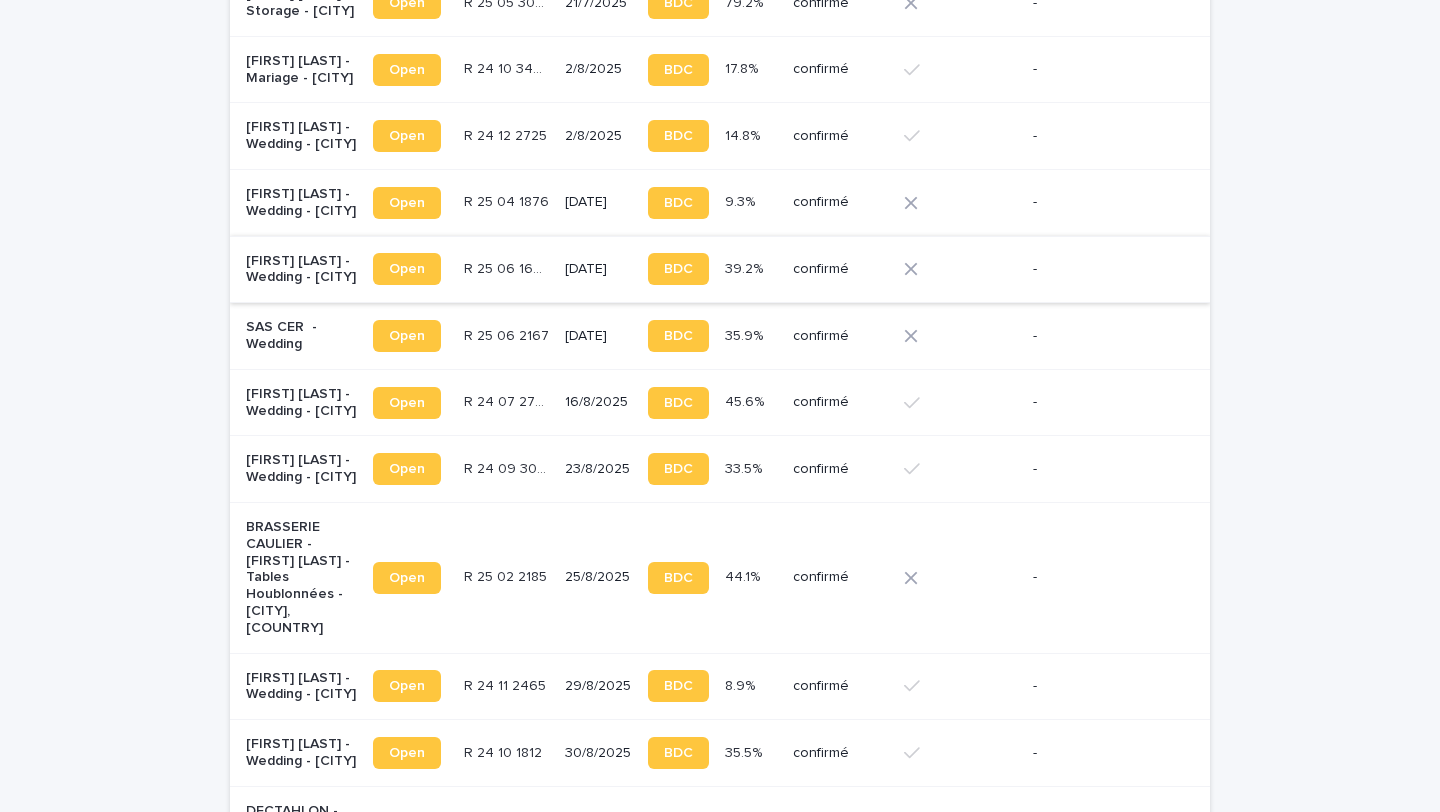 scroll, scrollTop: 1447, scrollLeft: 0, axis: vertical 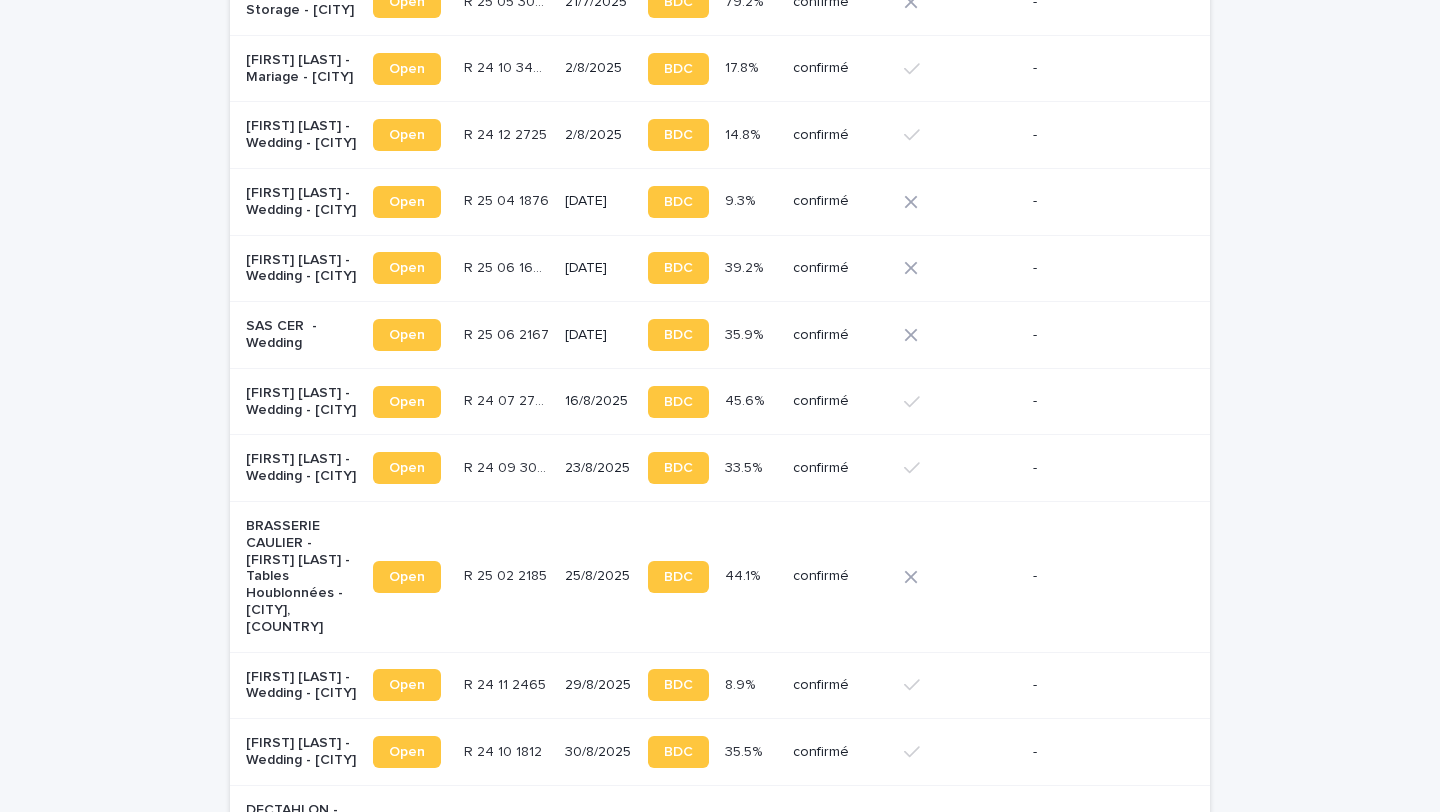 click on "Melissa Williams - Wedding - Château de Villette" at bounding box center (301, 202) 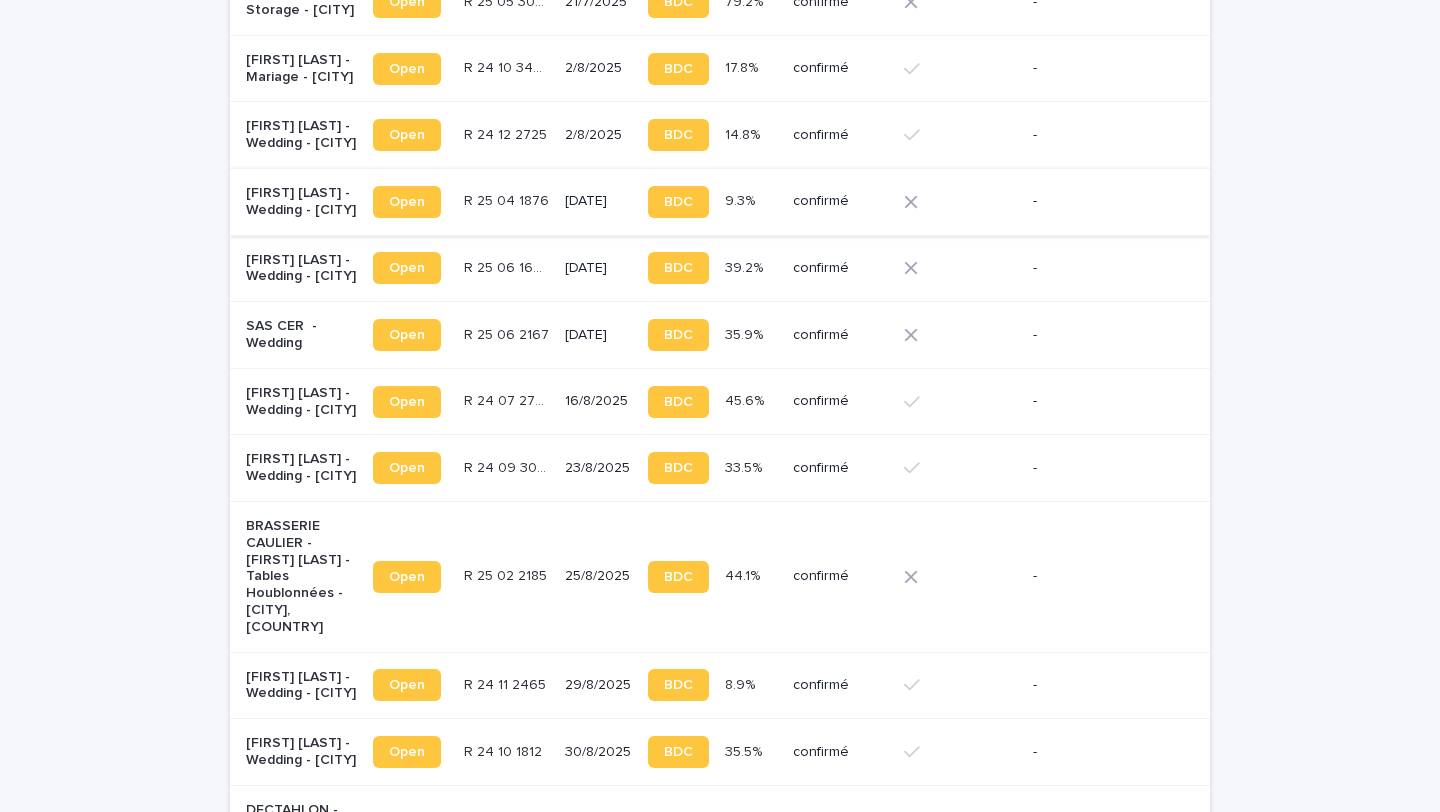 scroll, scrollTop: 0, scrollLeft: 0, axis: both 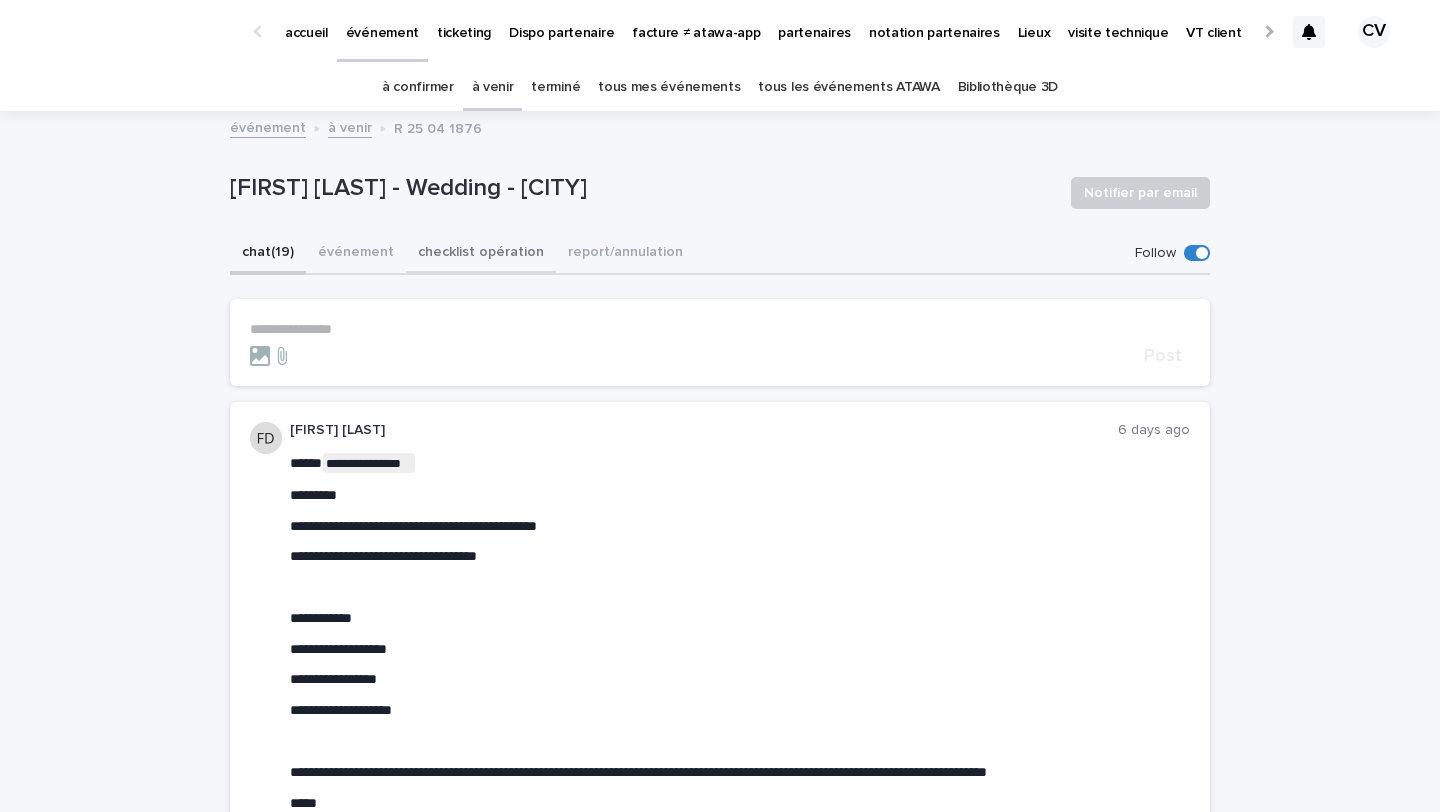 click on "checklist opération" at bounding box center (481, 254) 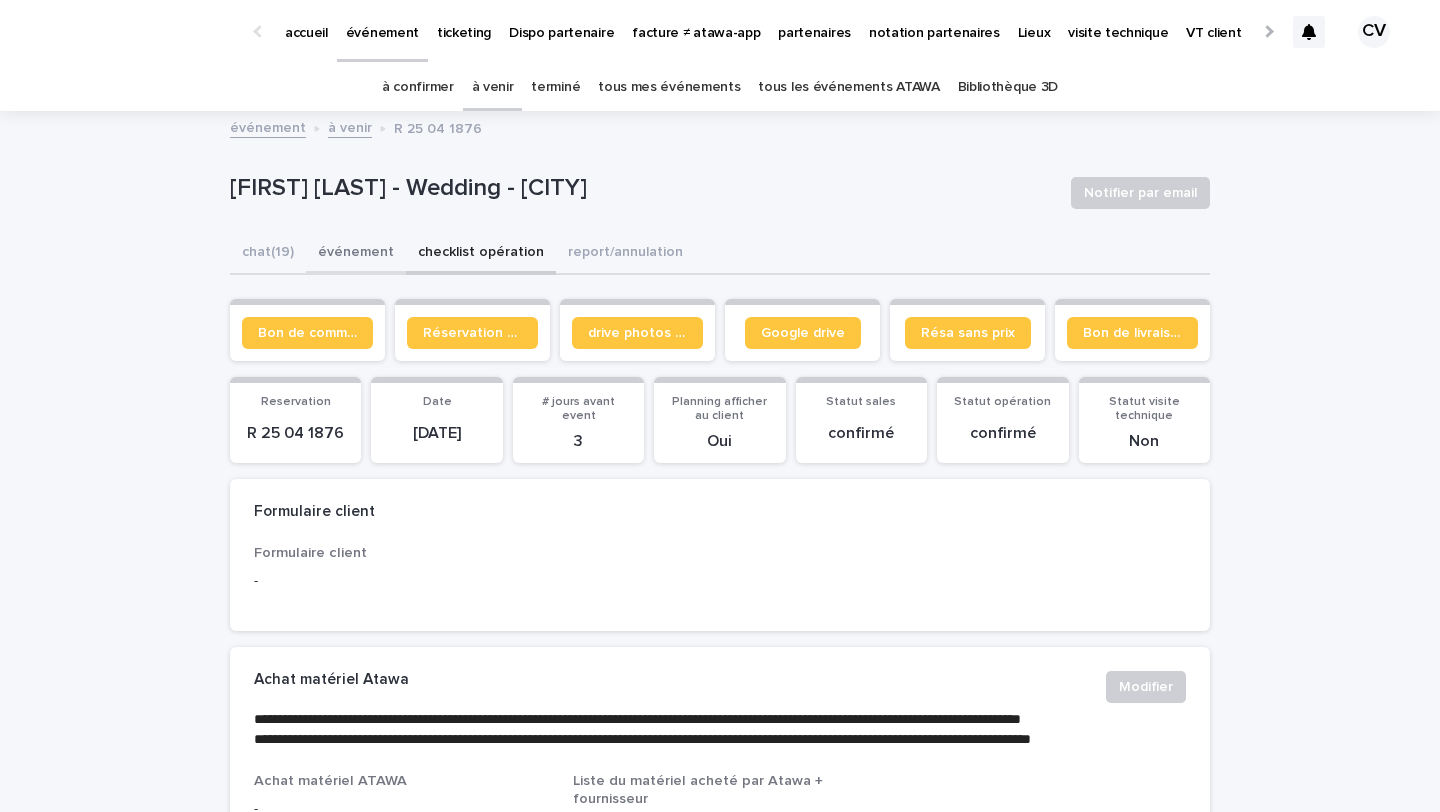 click on "événement" at bounding box center [356, 254] 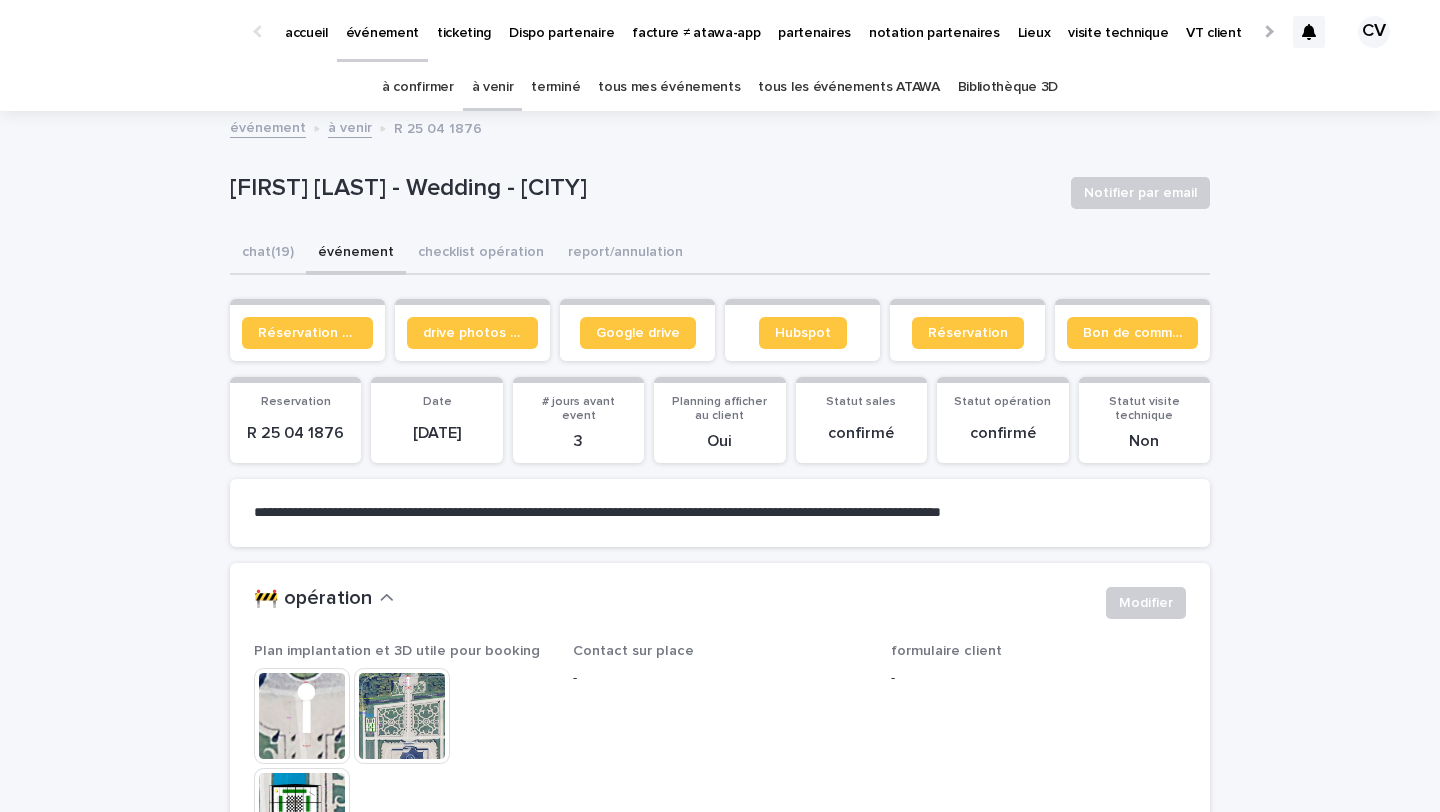 scroll, scrollTop: 272, scrollLeft: 0, axis: vertical 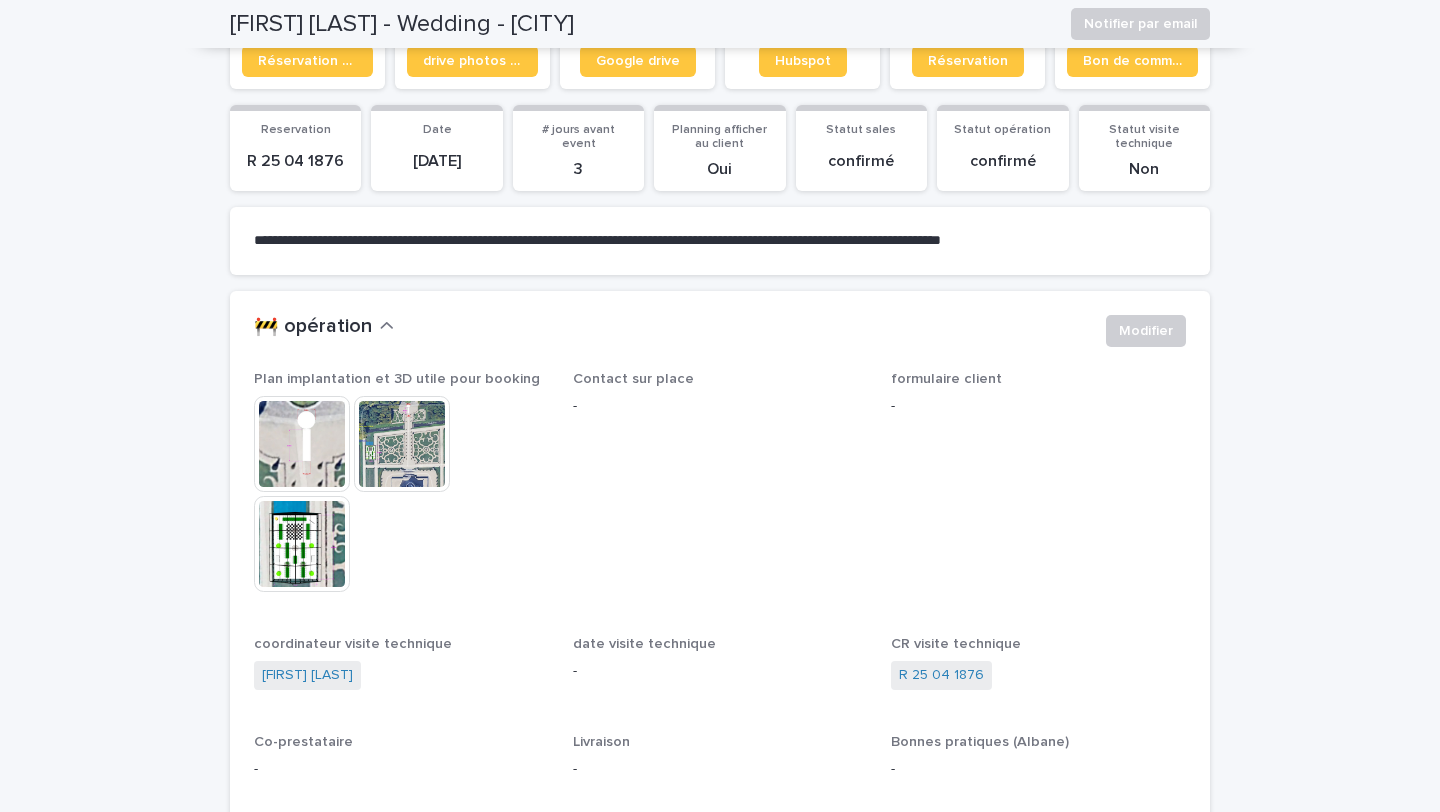 click at bounding box center [302, 444] 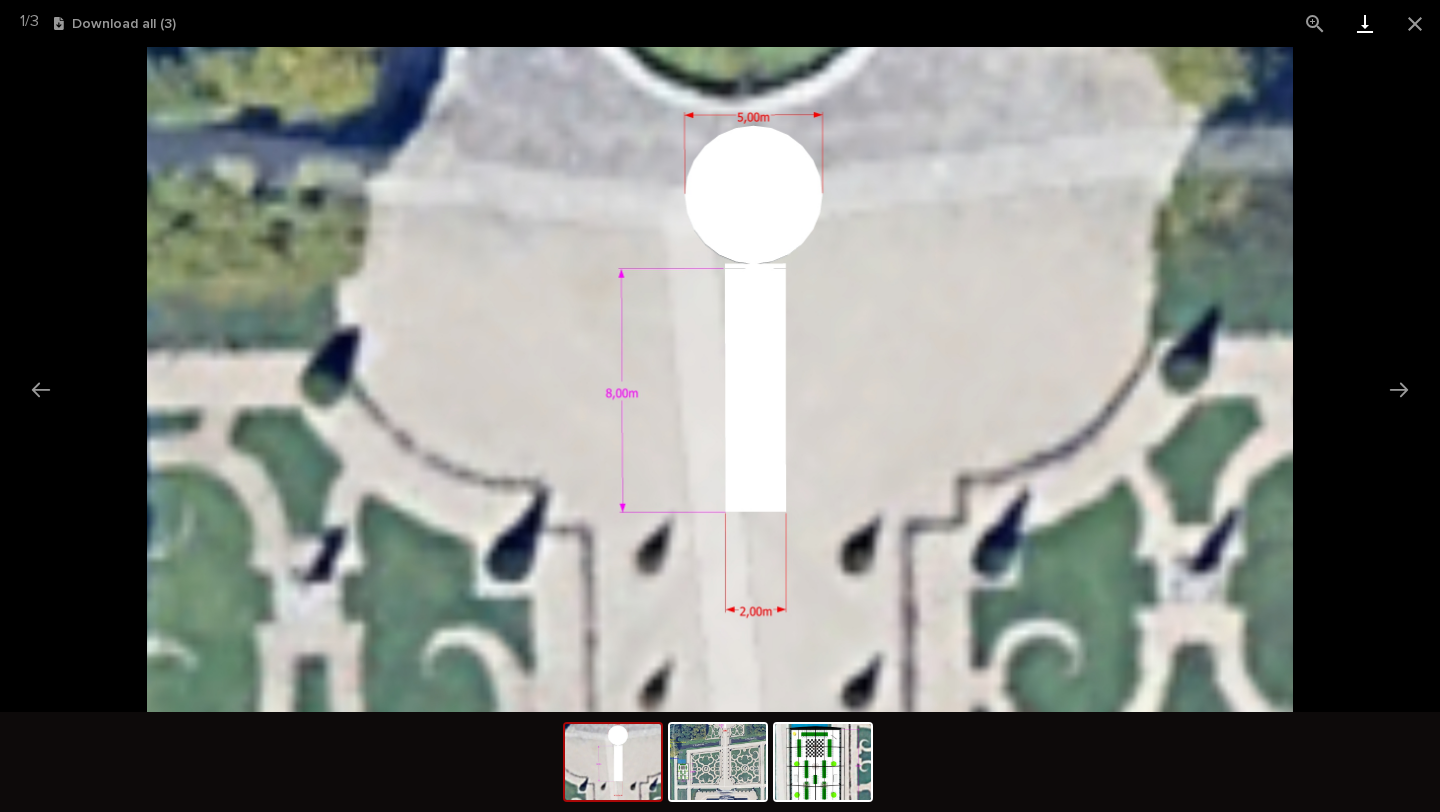 click at bounding box center [1365, 23] 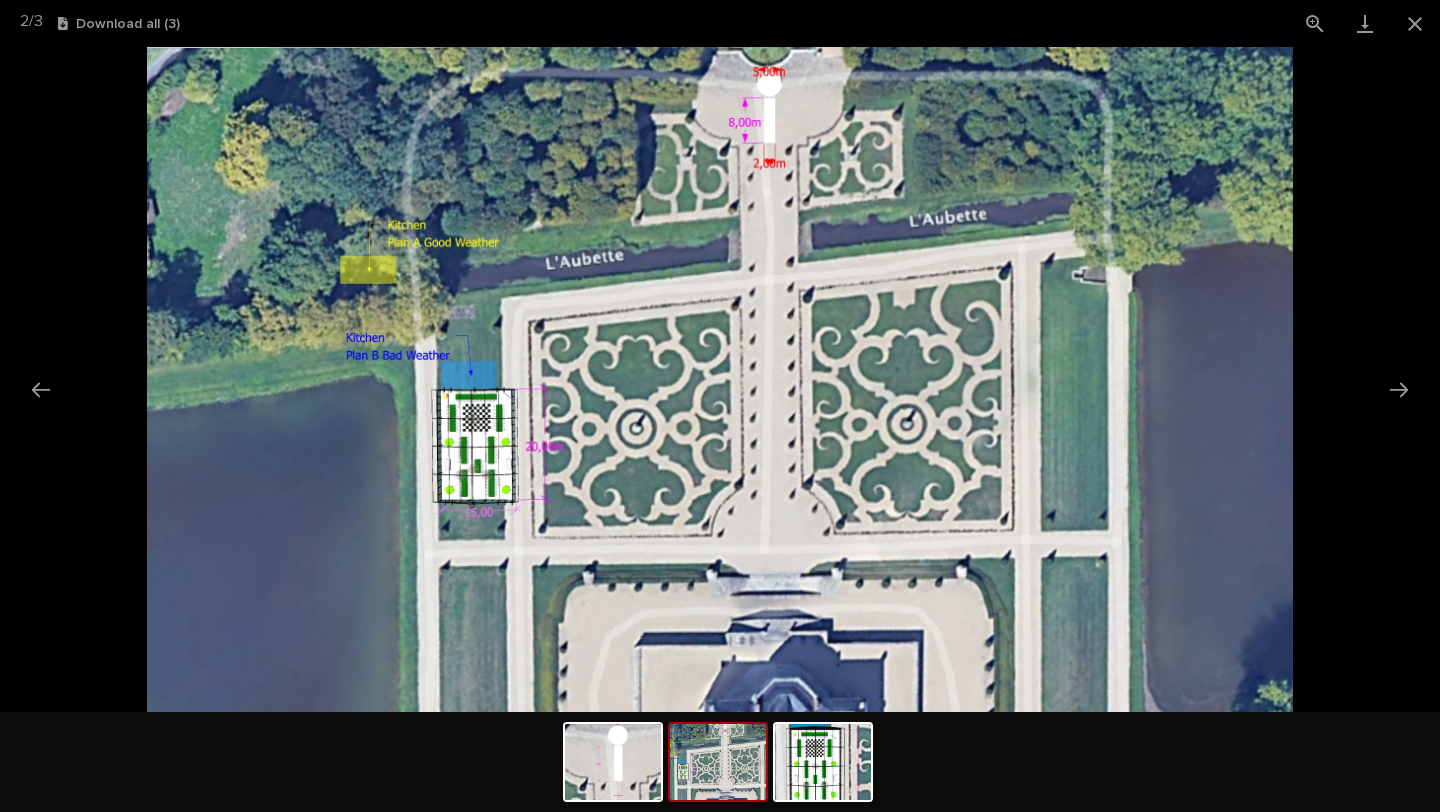 scroll, scrollTop: 0, scrollLeft: 0, axis: both 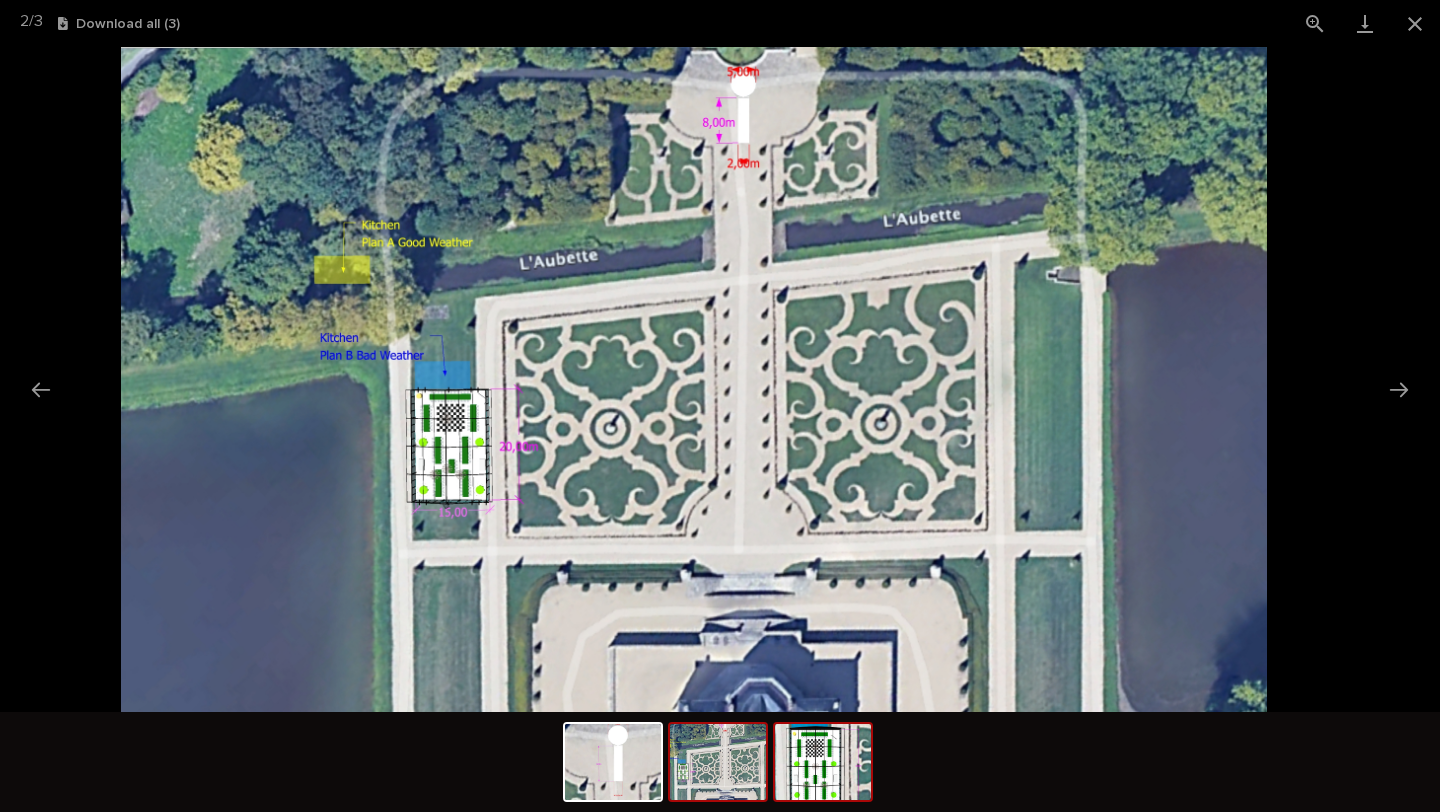 click at bounding box center [823, 762] 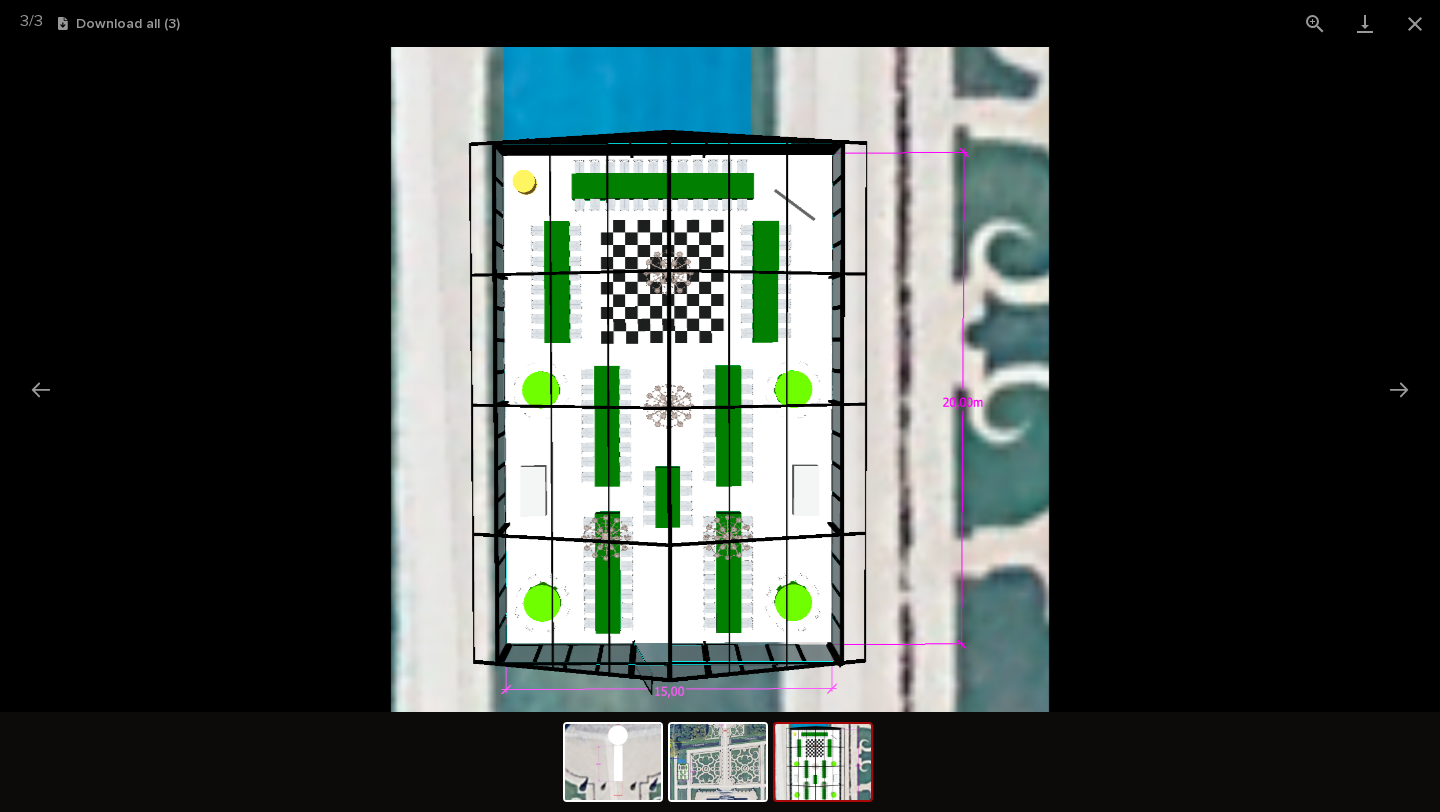 scroll, scrollTop: 0, scrollLeft: 0, axis: both 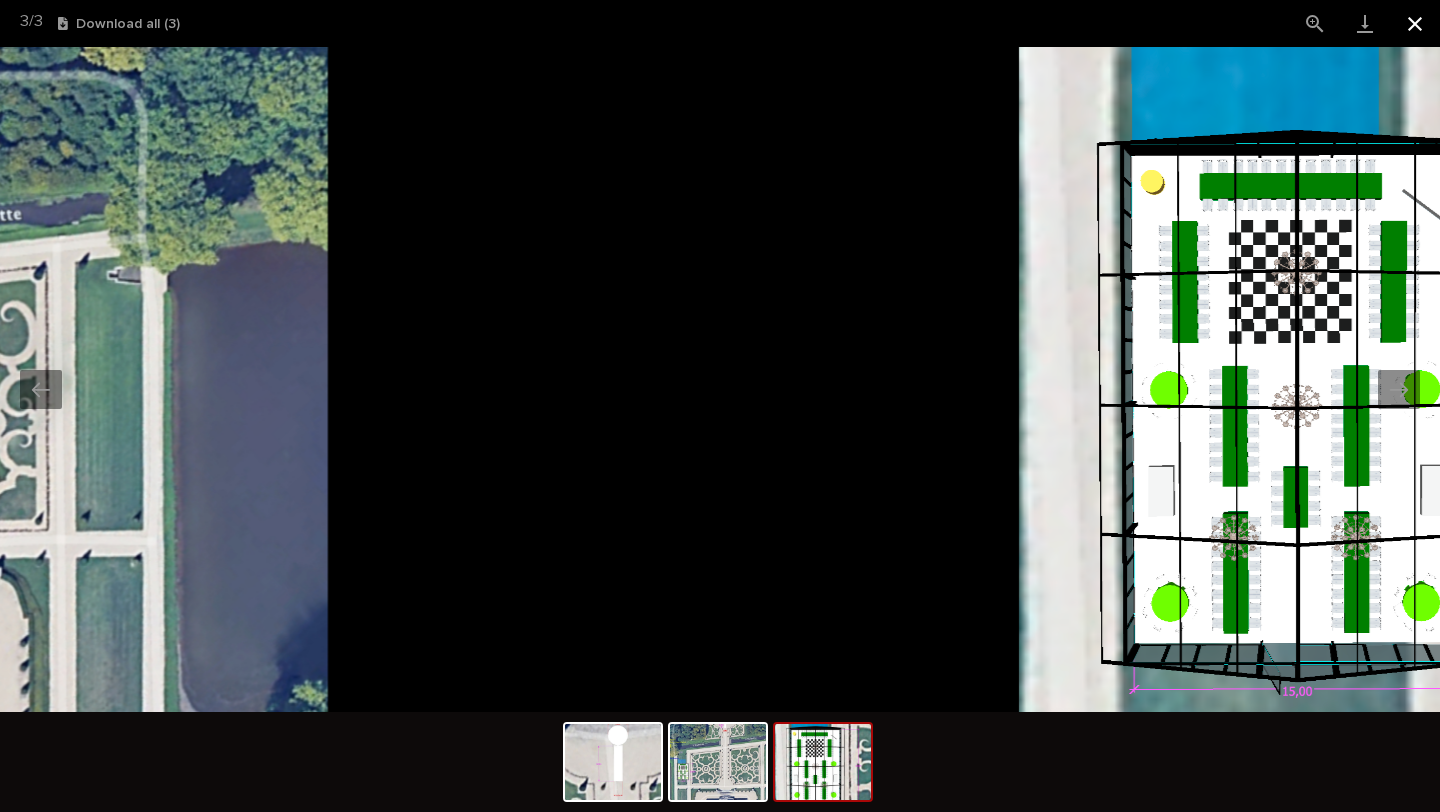 click at bounding box center [1415, 23] 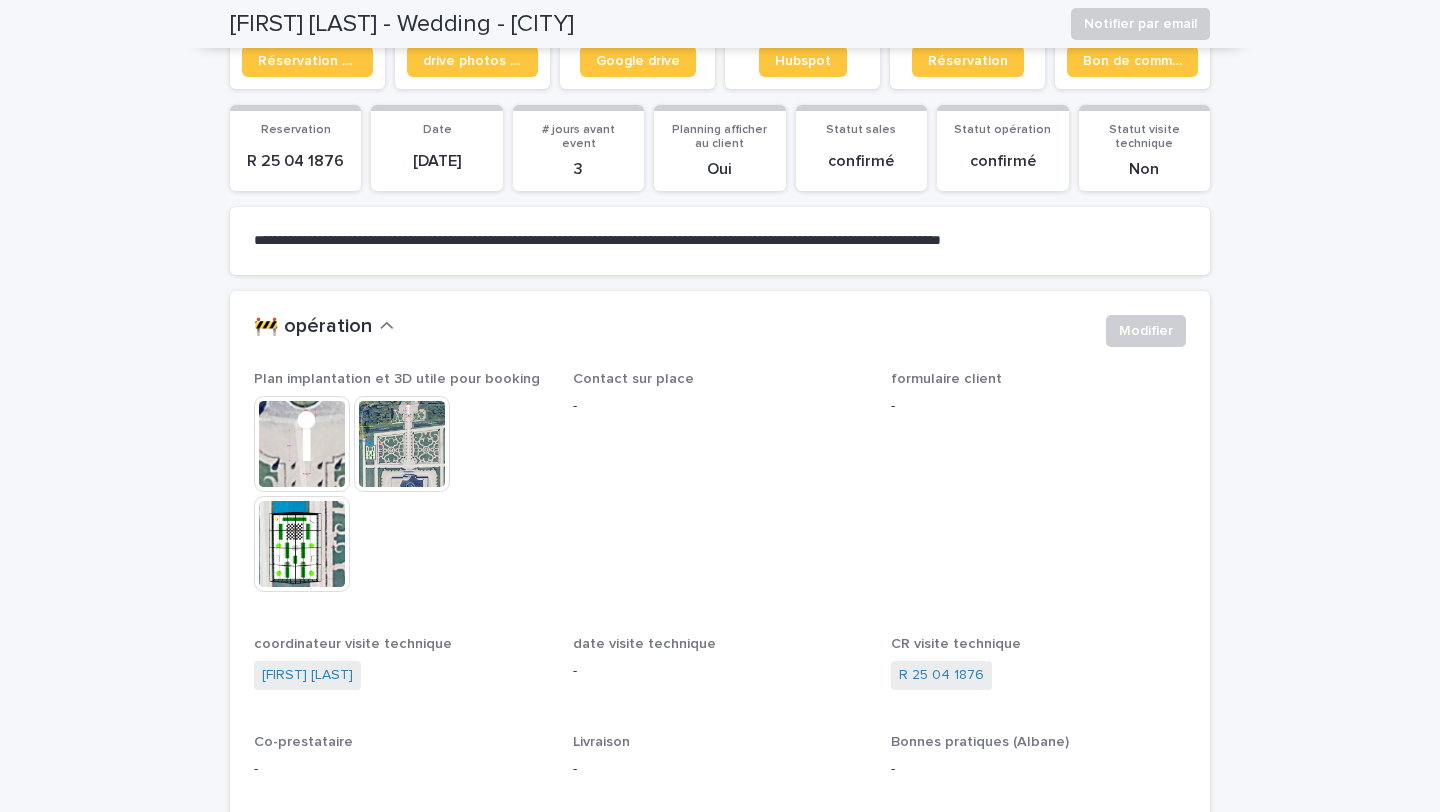 scroll, scrollTop: 0, scrollLeft: 0, axis: both 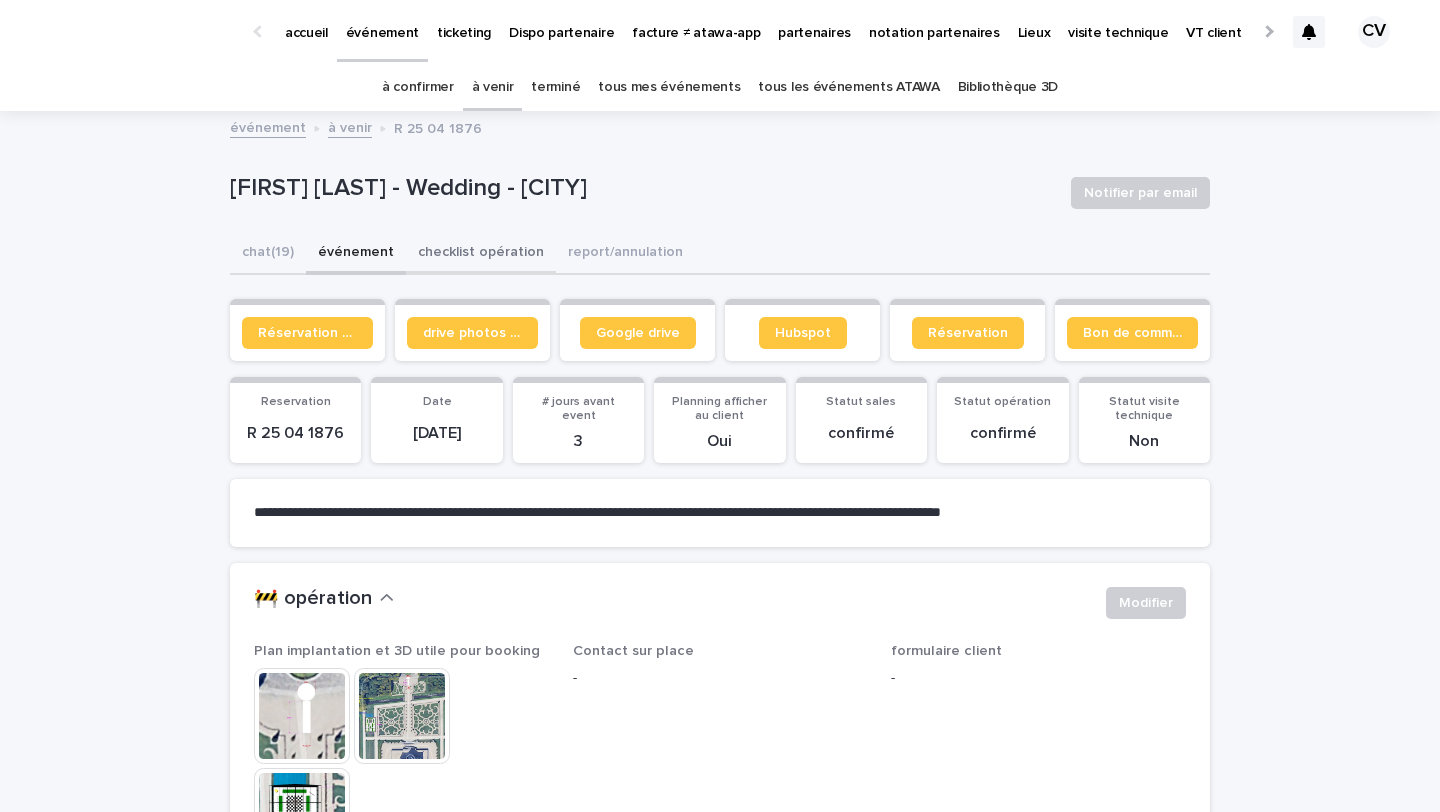 click on "checklist opération" at bounding box center [481, 254] 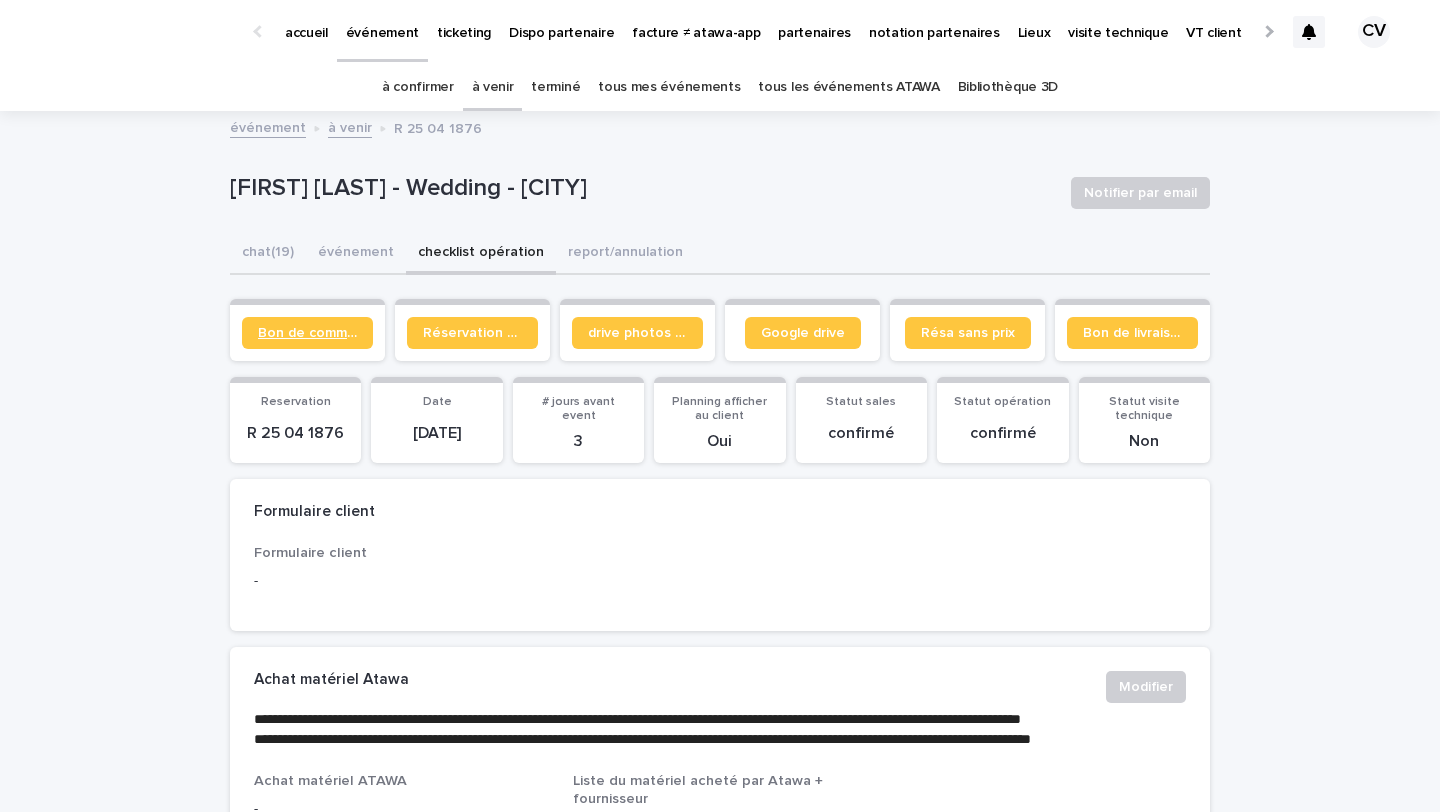 click on "Bon de commande" at bounding box center (307, 333) 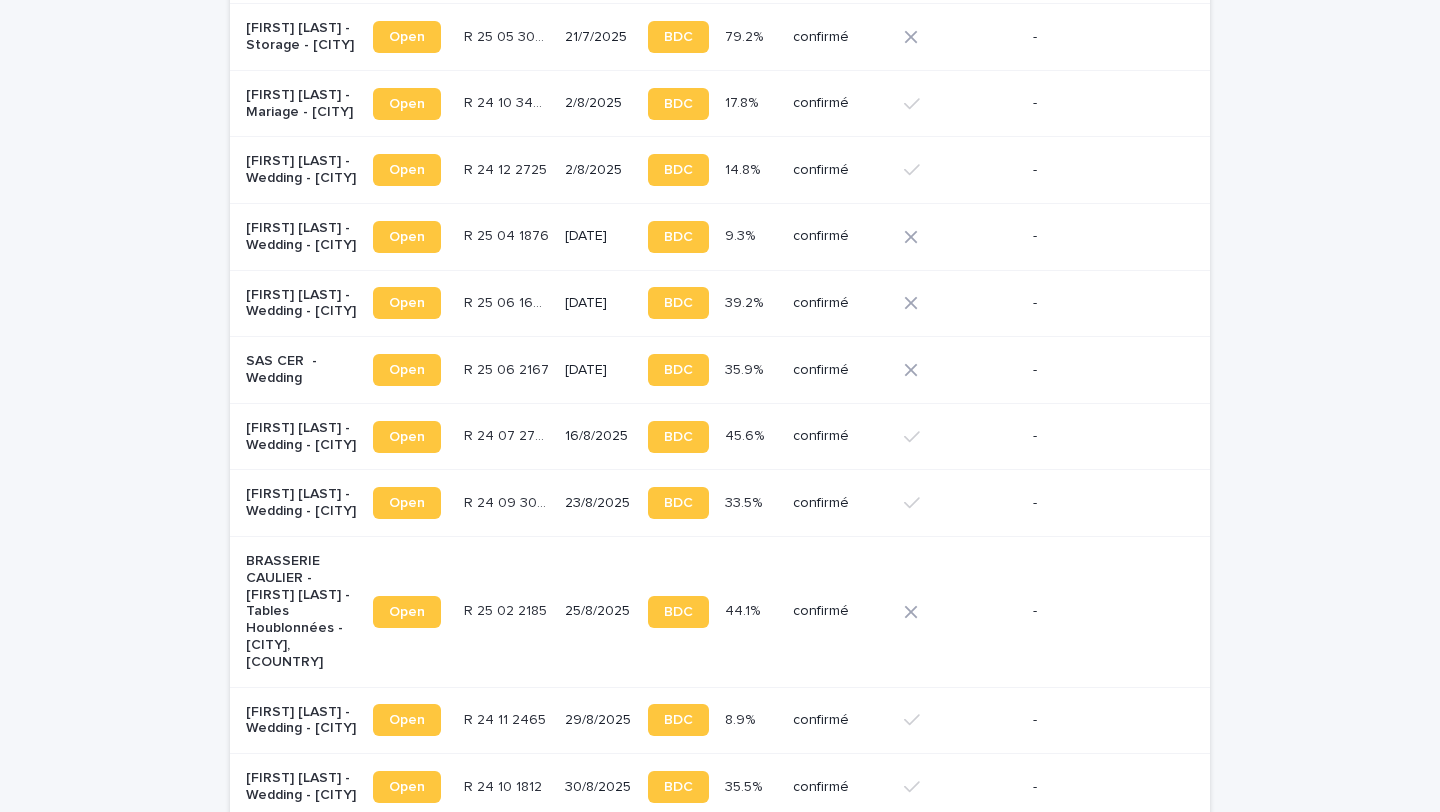 scroll, scrollTop: 1443, scrollLeft: 0, axis: vertical 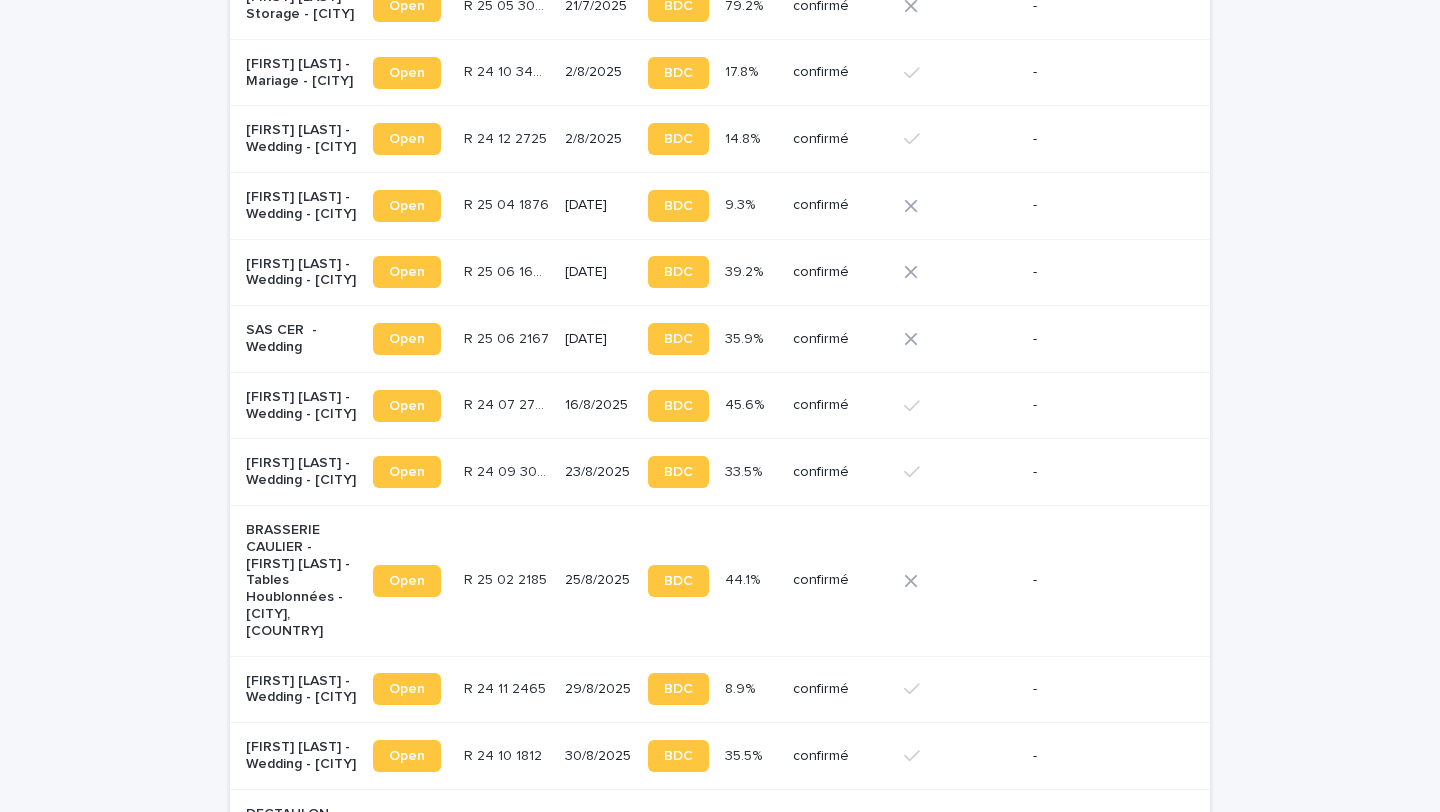 click on "Melissa Williams - Wedding - Château de Villette" at bounding box center [301, 273] 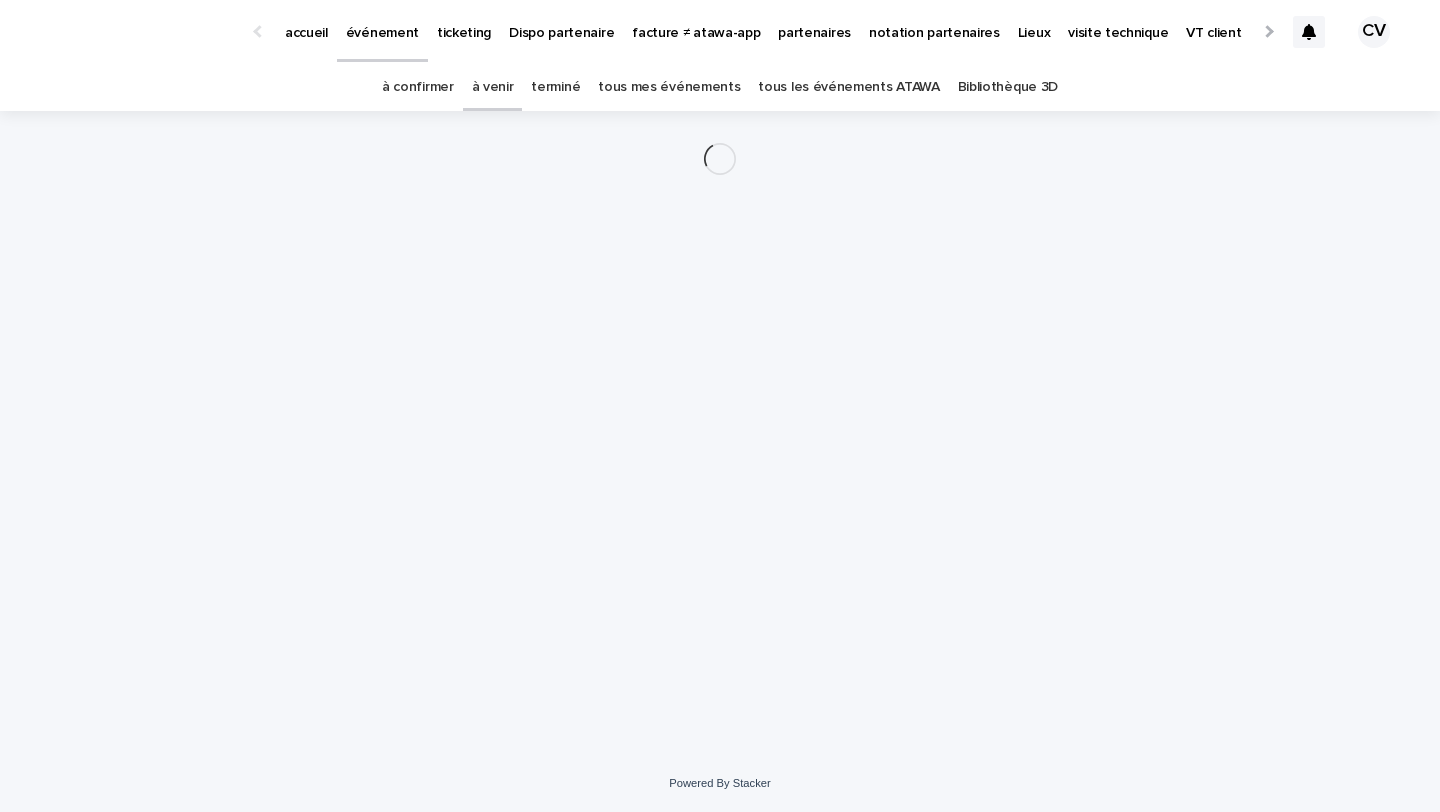 scroll, scrollTop: 0, scrollLeft: 0, axis: both 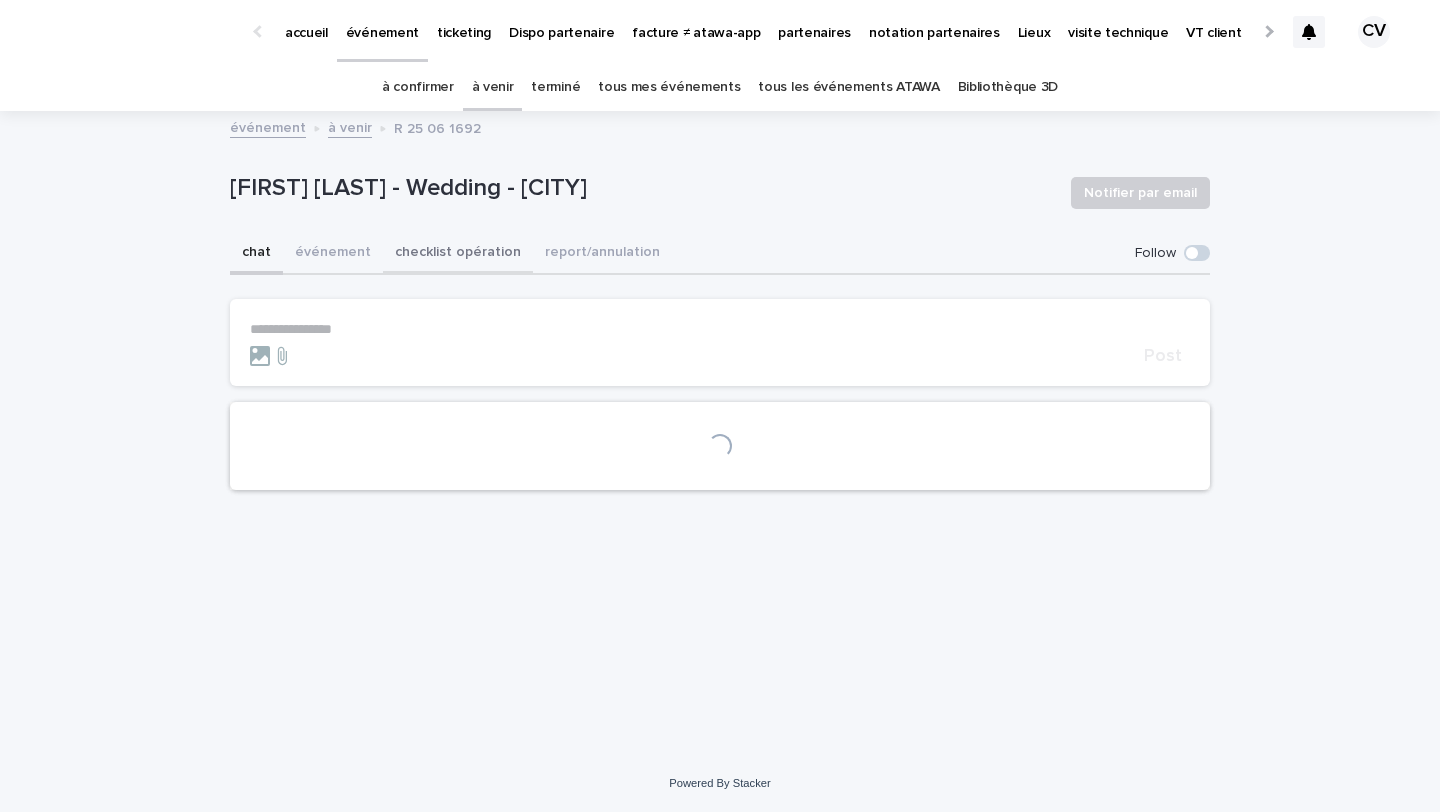 click on "checklist opération" at bounding box center [458, 254] 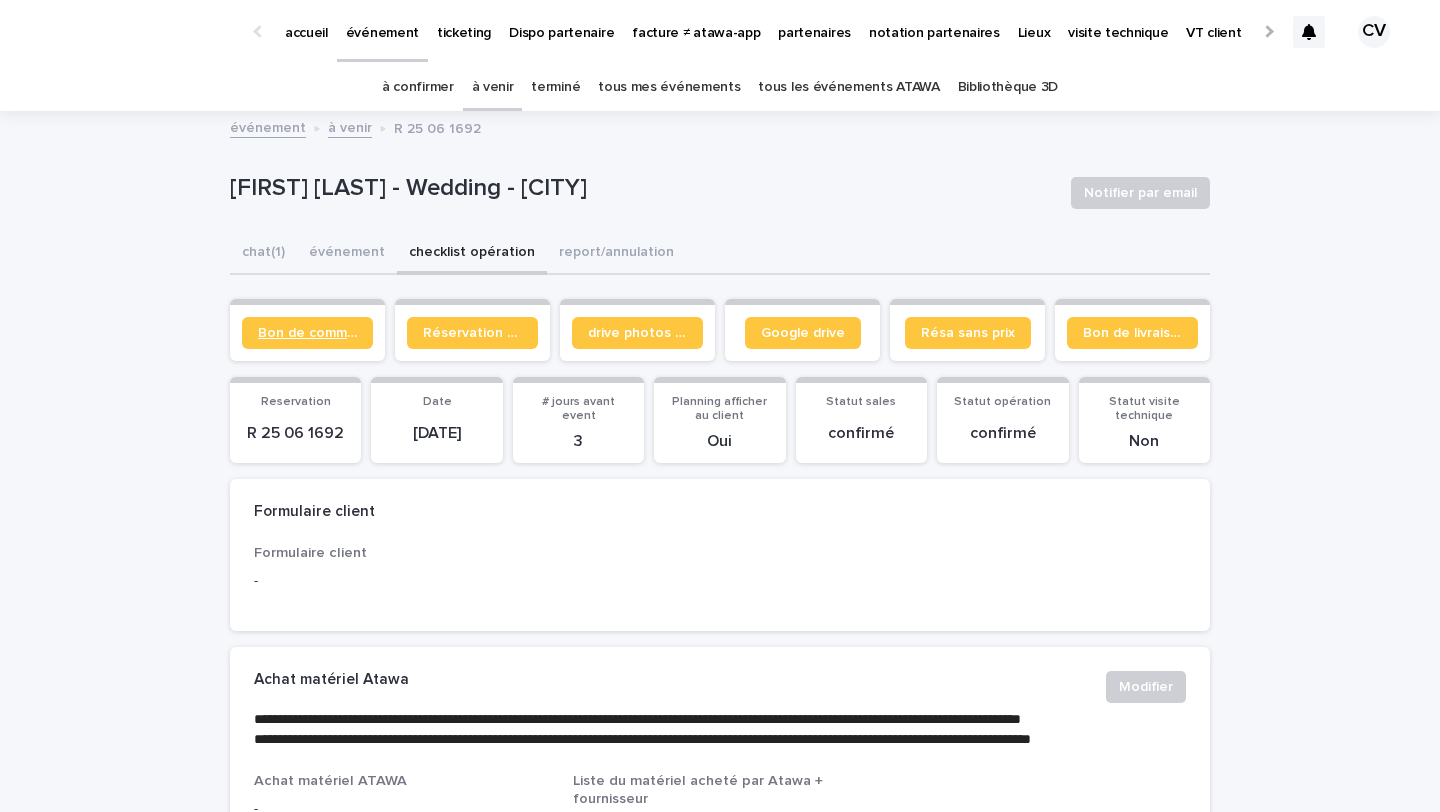 click on "Bon de commande" at bounding box center [307, 333] 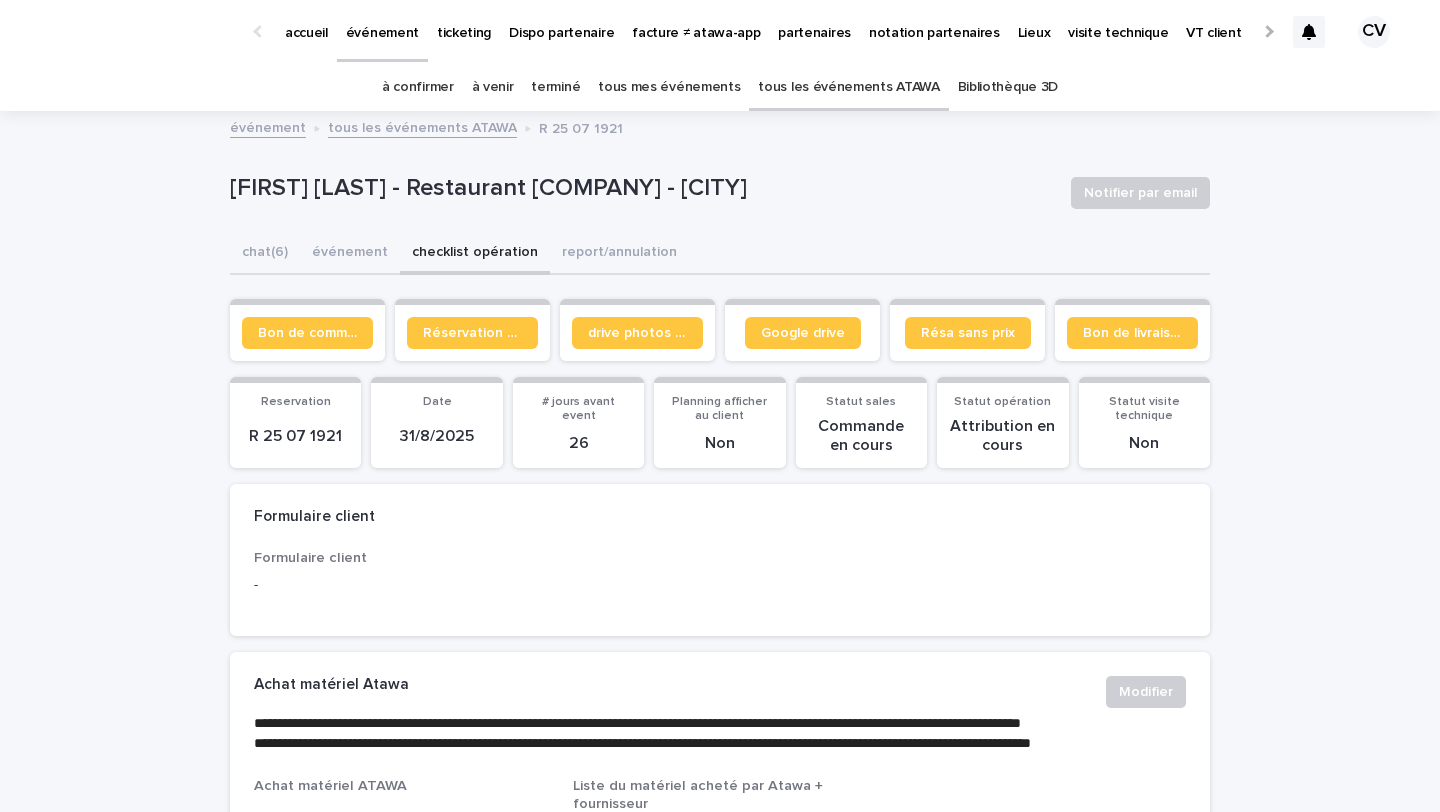 scroll, scrollTop: 0, scrollLeft: 0, axis: both 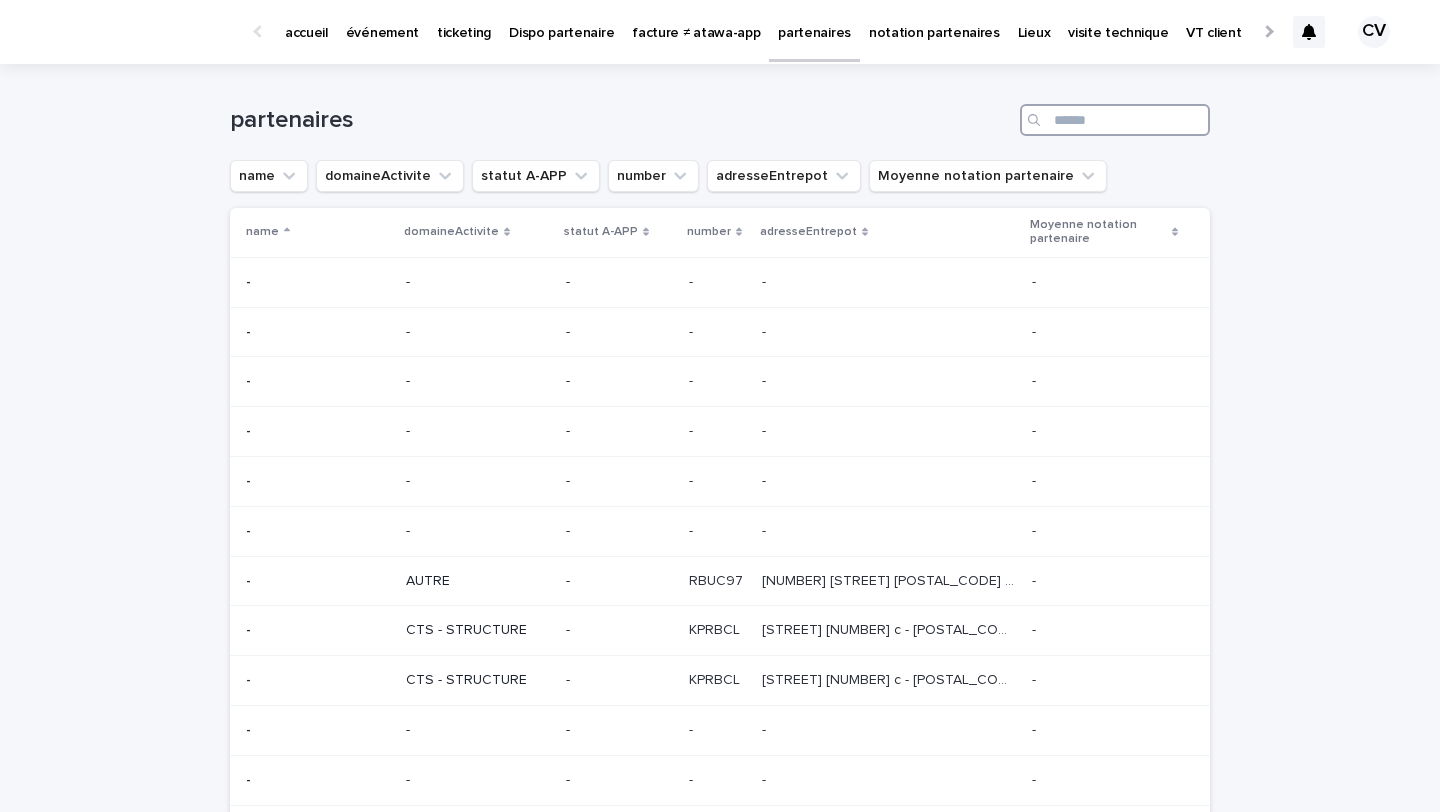 click at bounding box center [1115, 120] 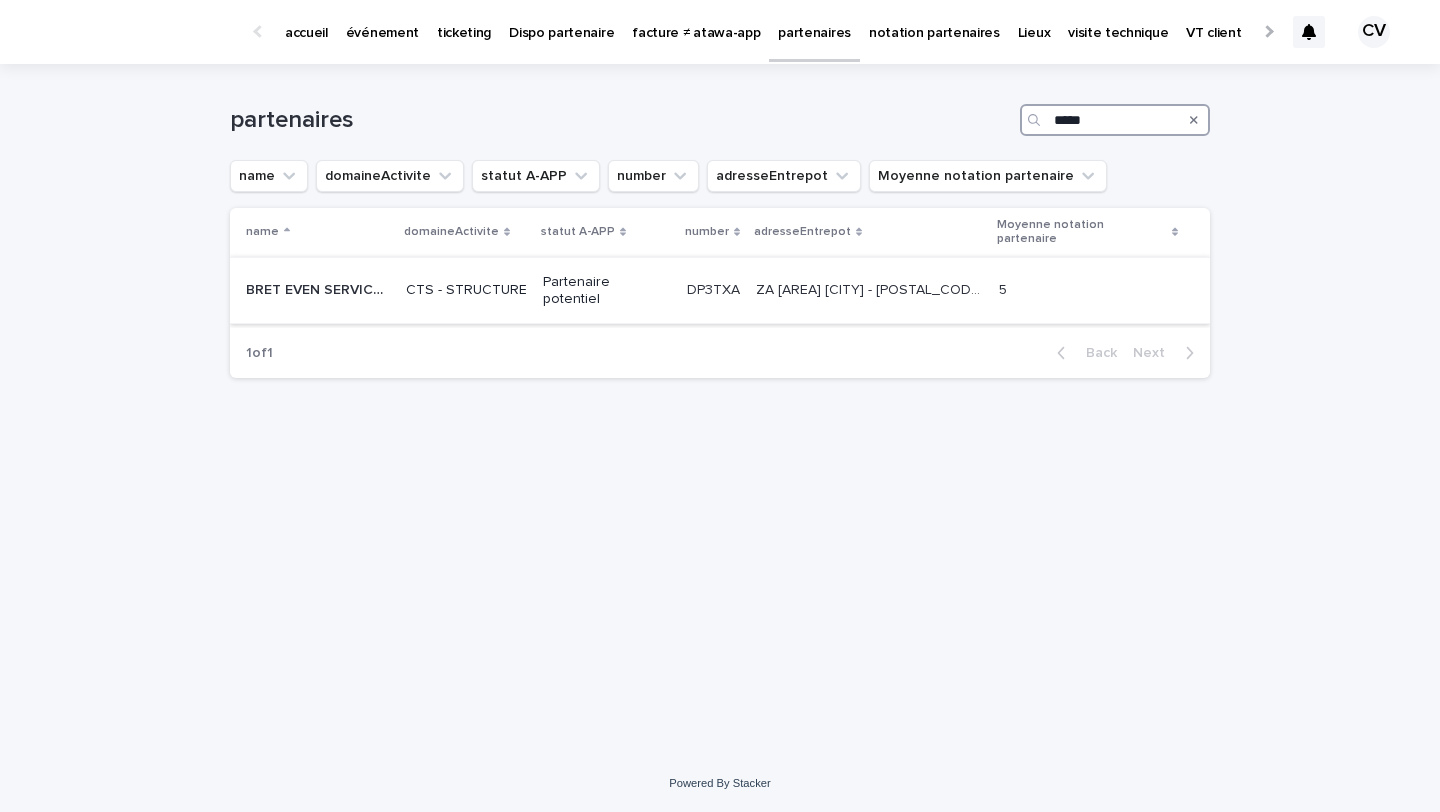 type on "****" 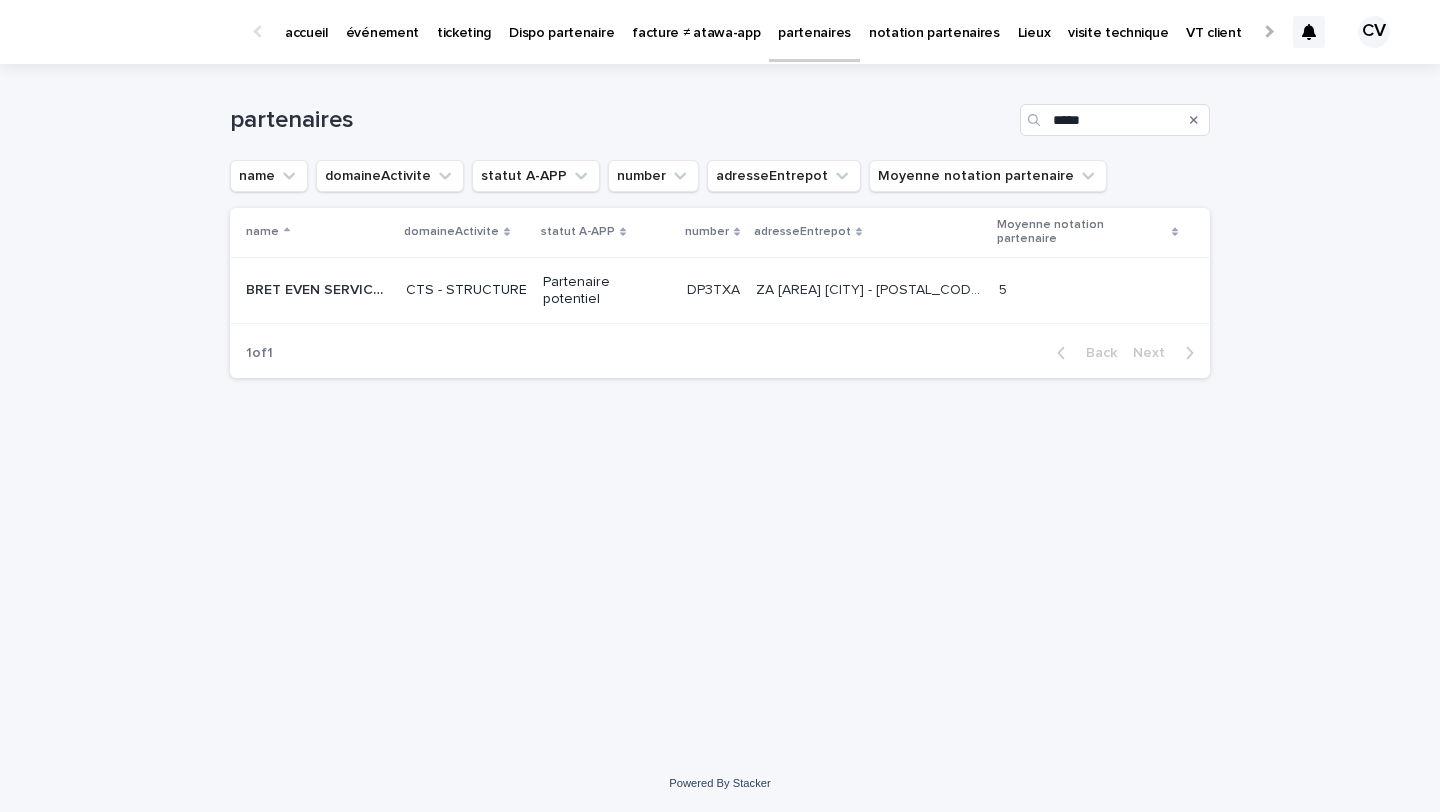 click on "BRET EVEN SERVICES BRET EVEN SERVICES" at bounding box center (314, 290) 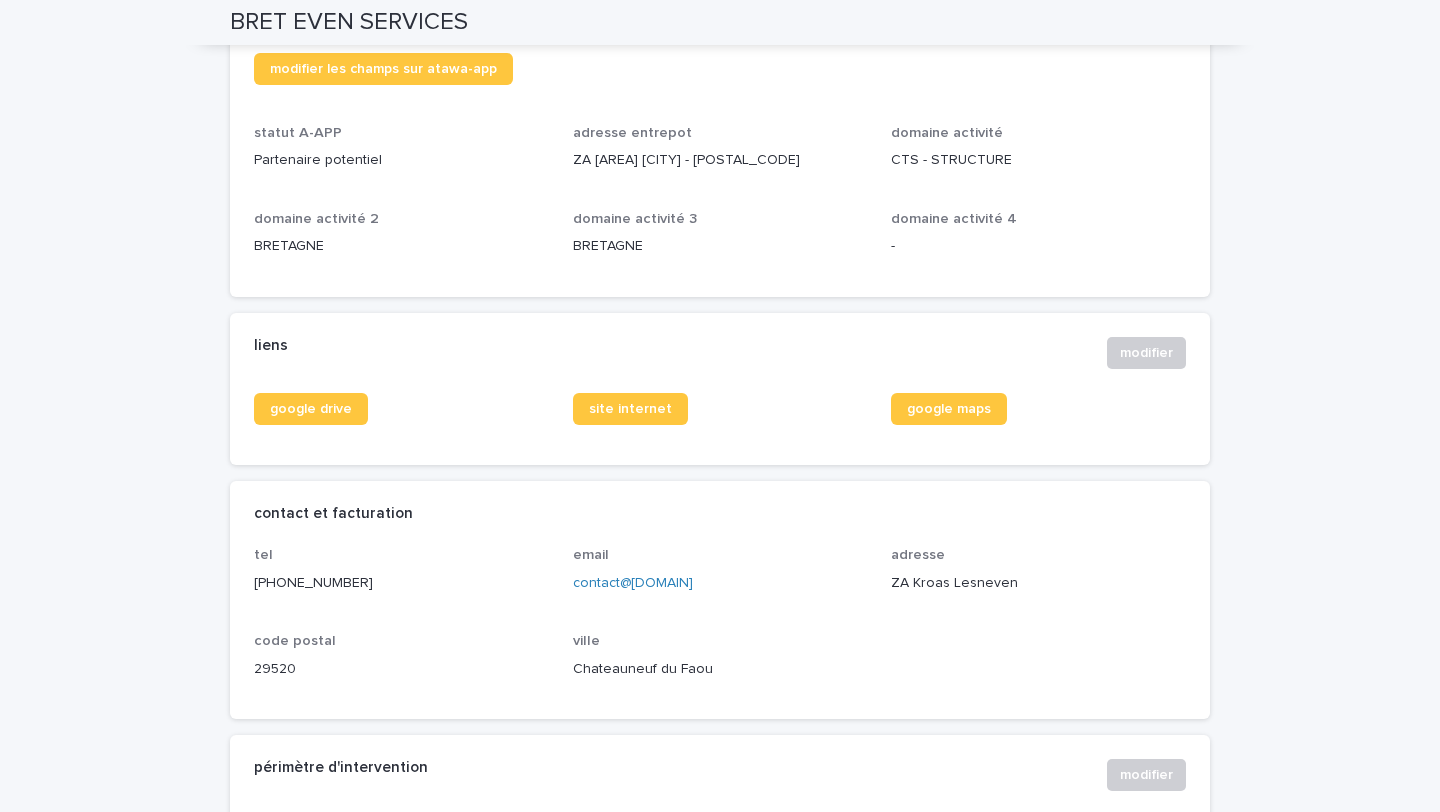 scroll, scrollTop: 0, scrollLeft: 0, axis: both 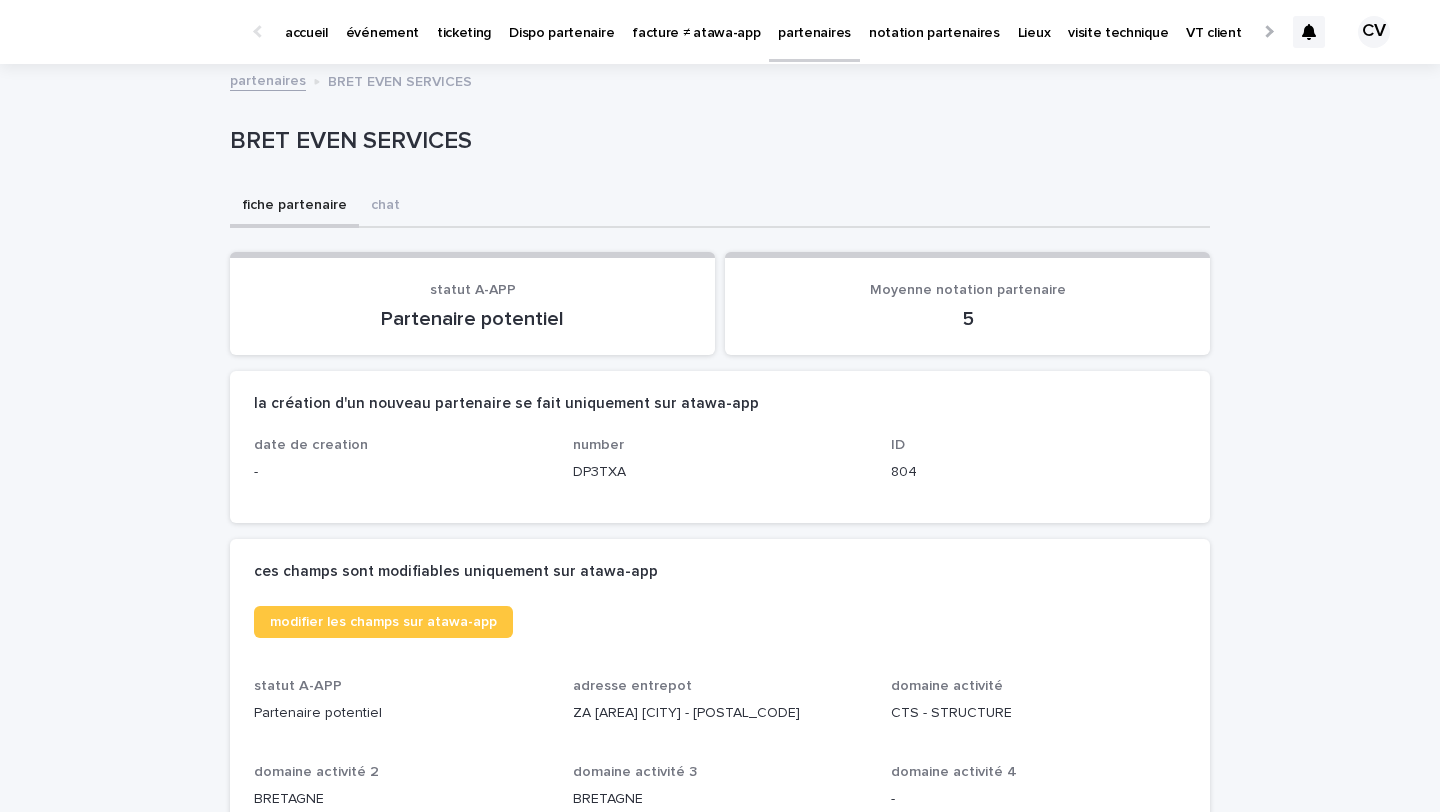 click on "événement" at bounding box center [382, 21] 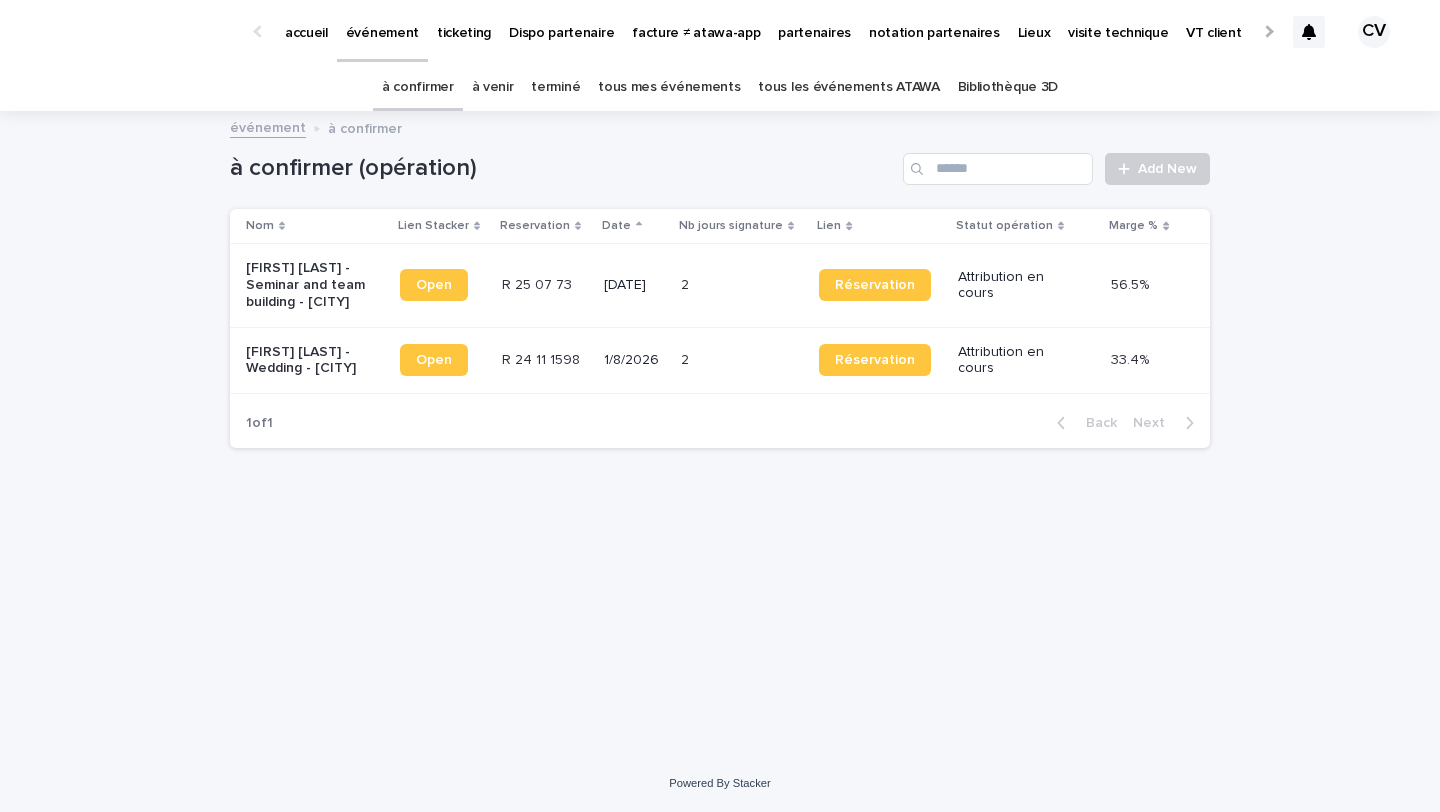 click on "[FIRST] [LAST] - Seminar and team building - [CITY]" at bounding box center (308, 285) 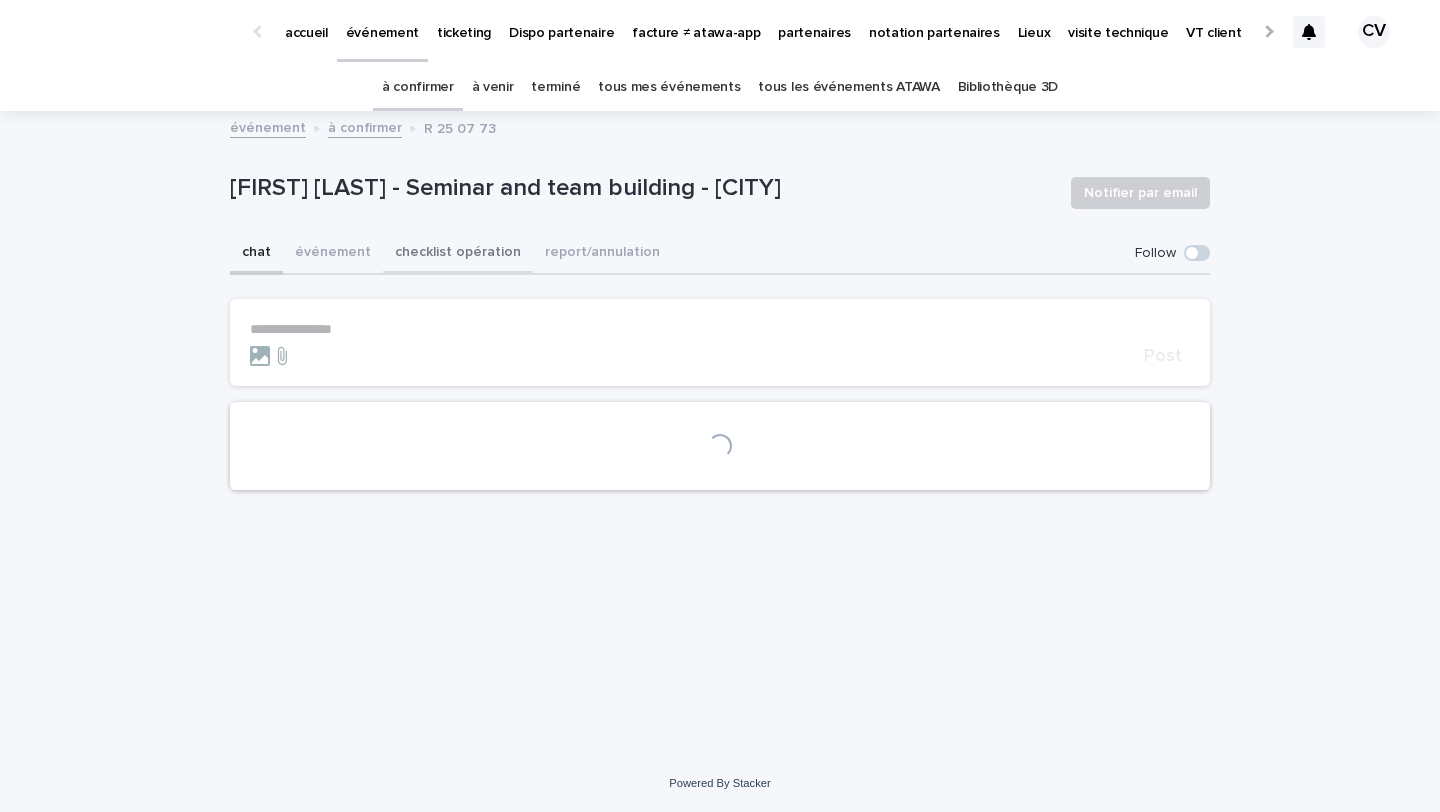 click on "checklist opération" at bounding box center [458, 254] 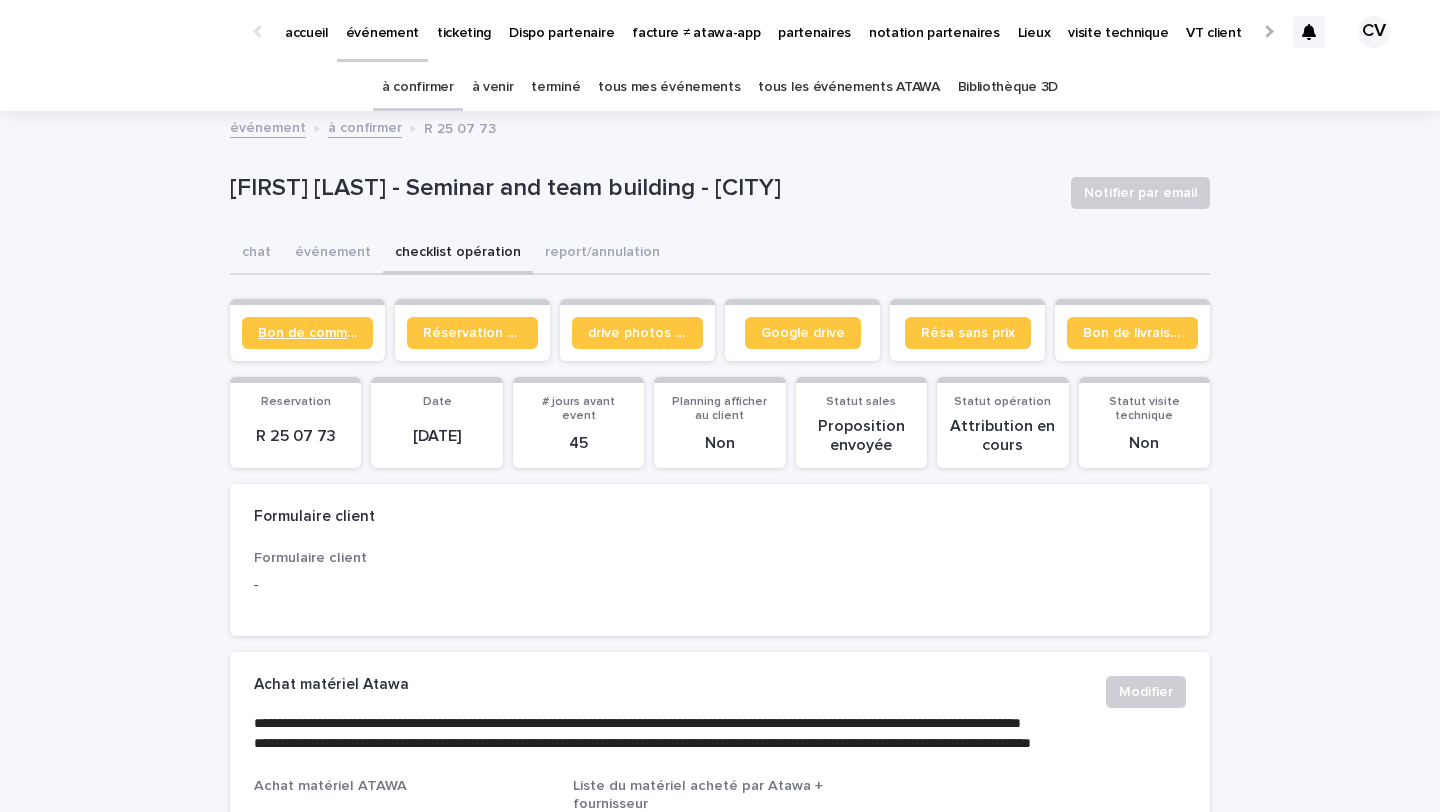click on "Bon de commande" at bounding box center [307, 333] 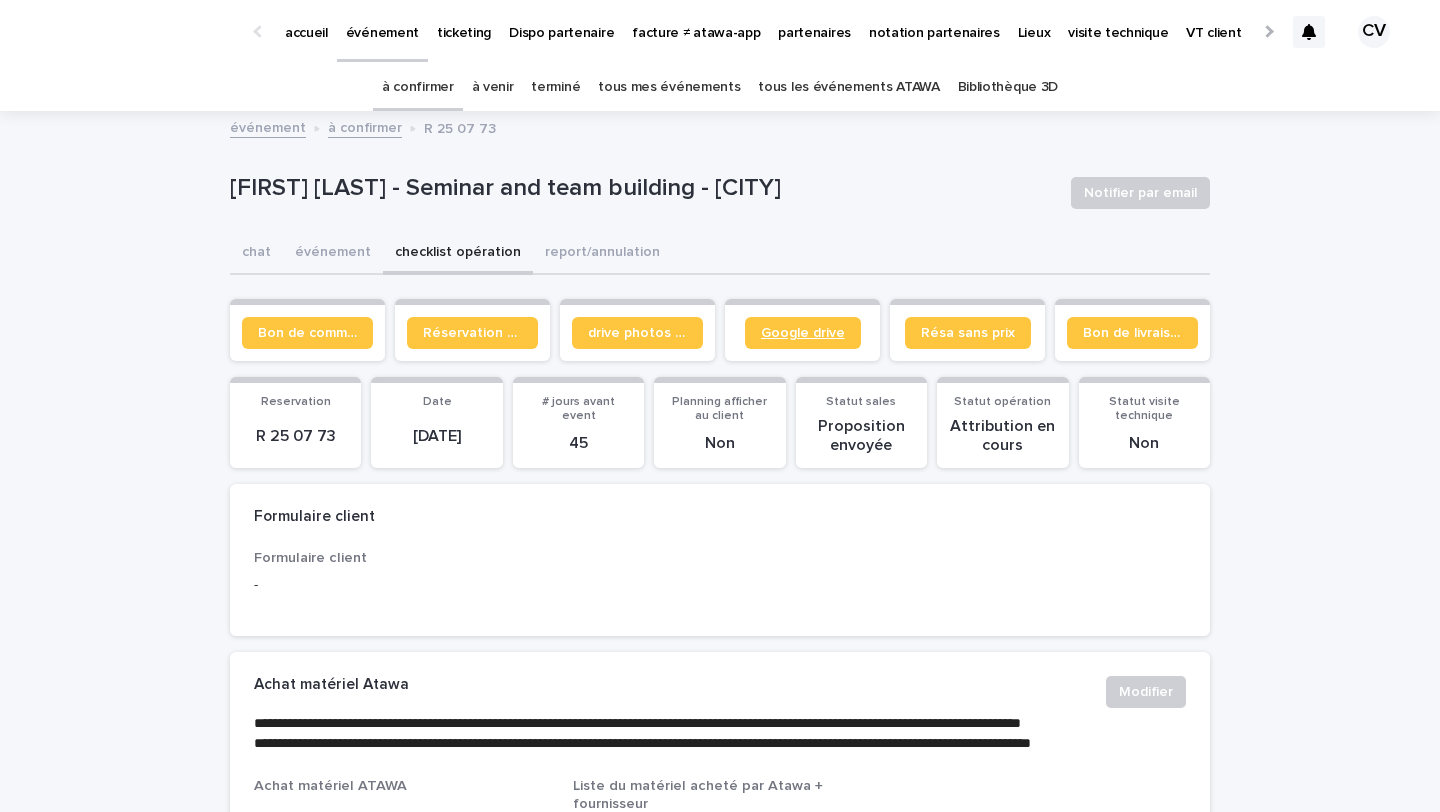click on "Google drive" at bounding box center (803, 333) 